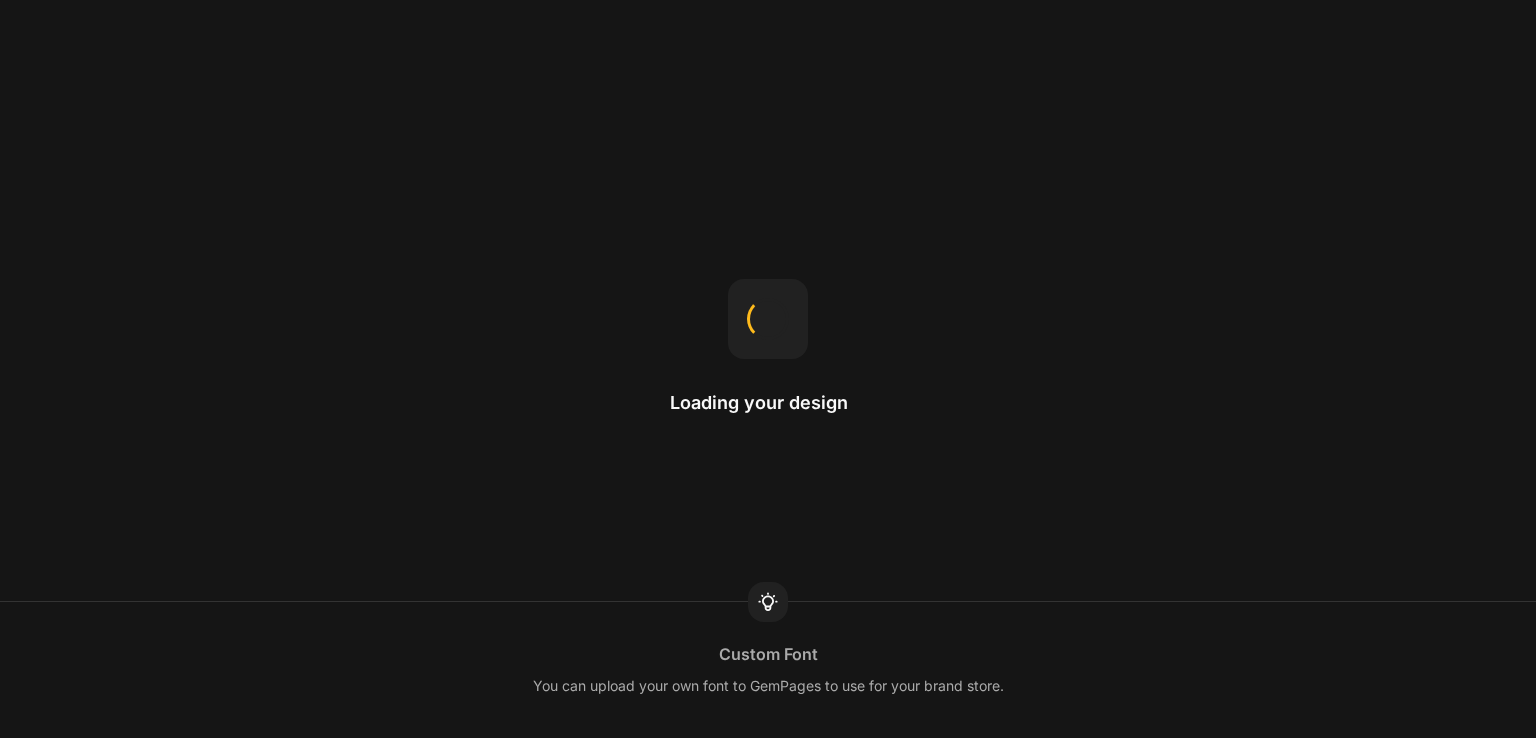 click on "Loading your design" at bounding box center (768, 403) 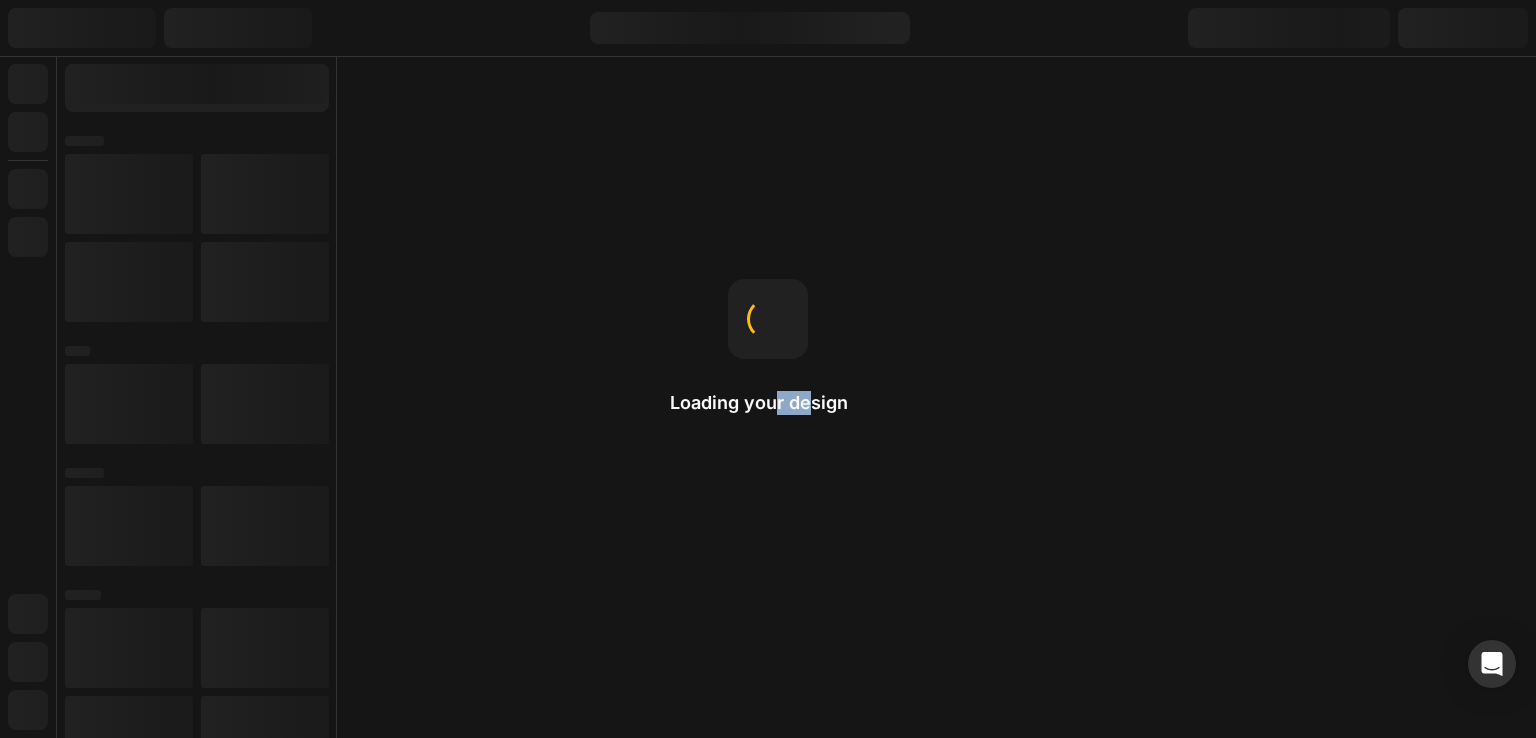click on "Loading your design" at bounding box center [768, 403] 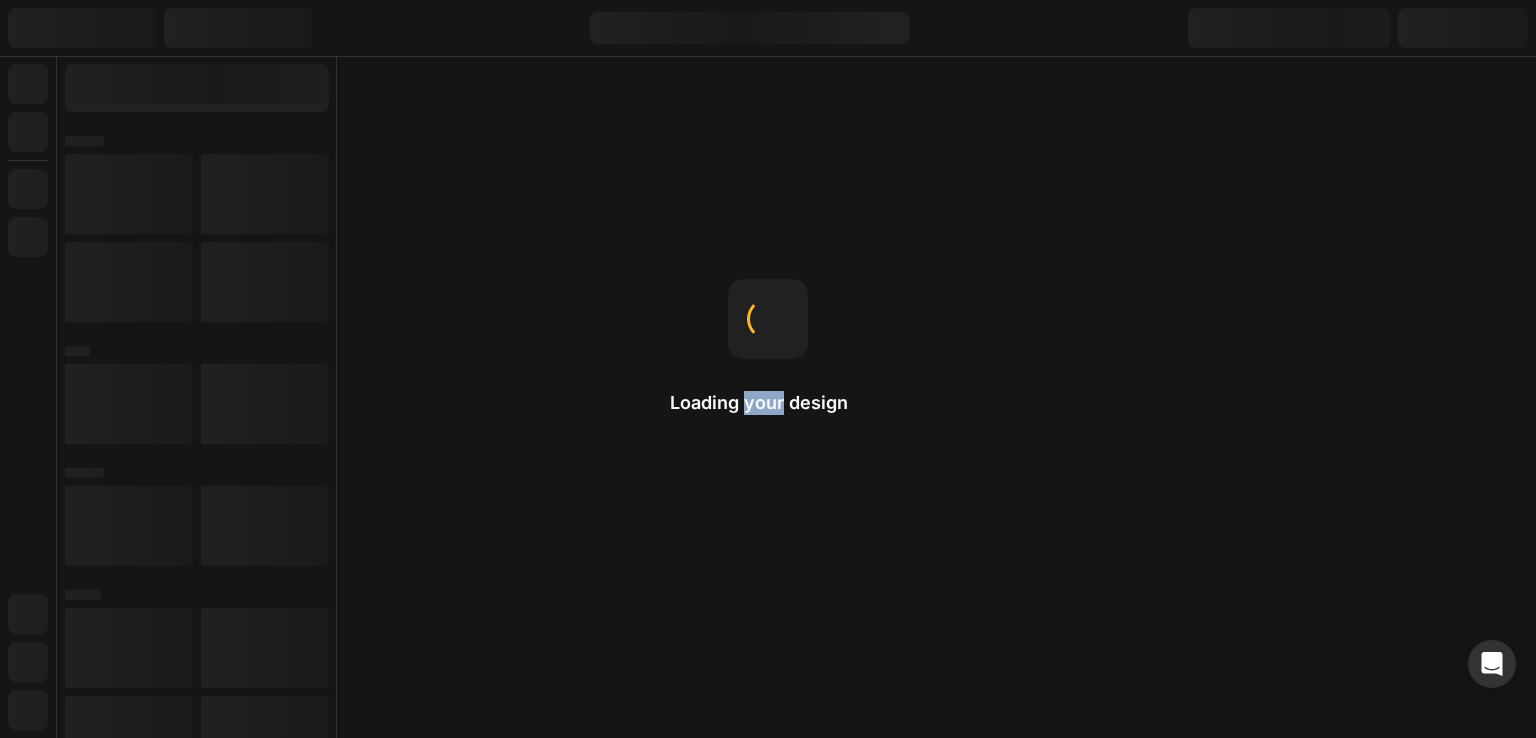 click on "Loading your design" at bounding box center (768, 403) 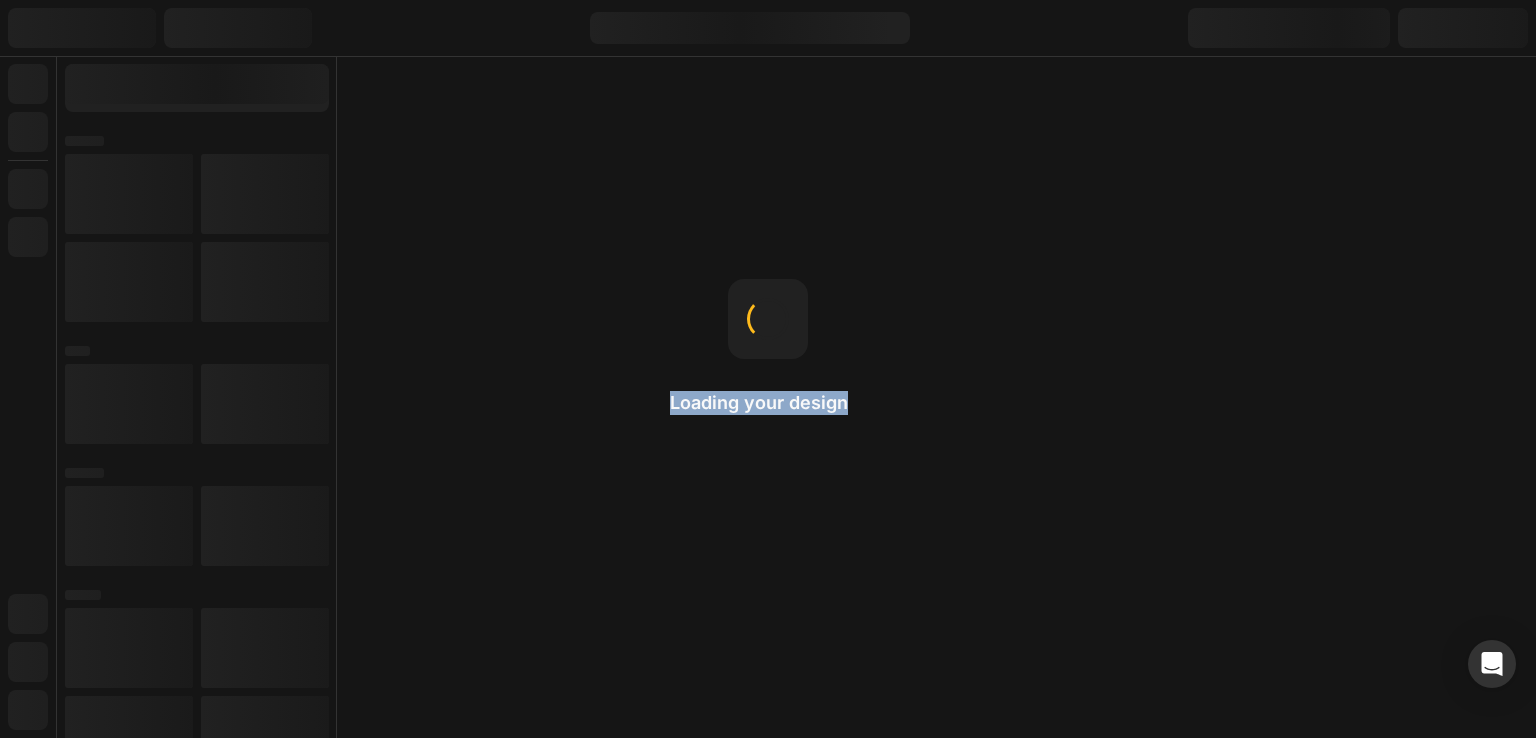 scroll, scrollTop: 0, scrollLeft: 0, axis: both 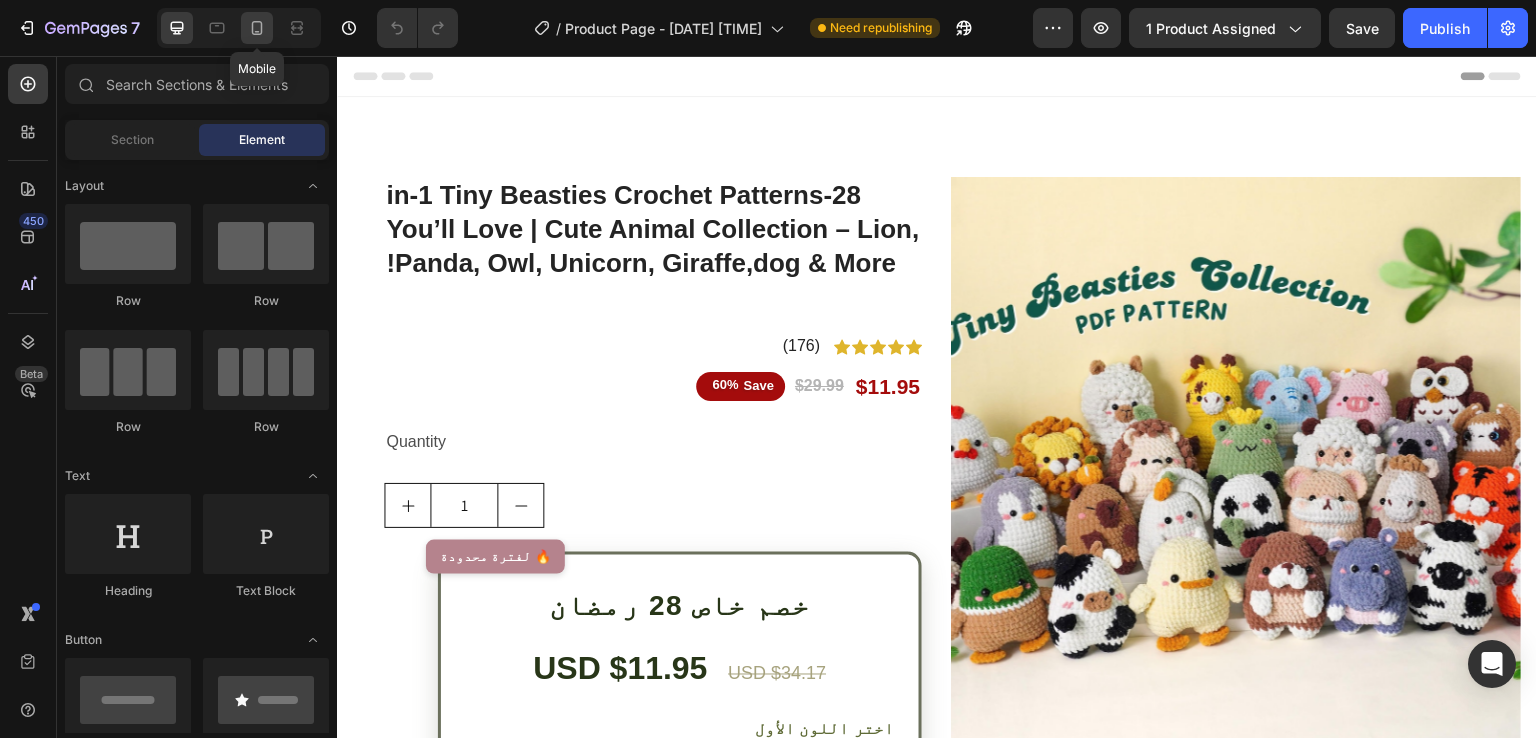 click 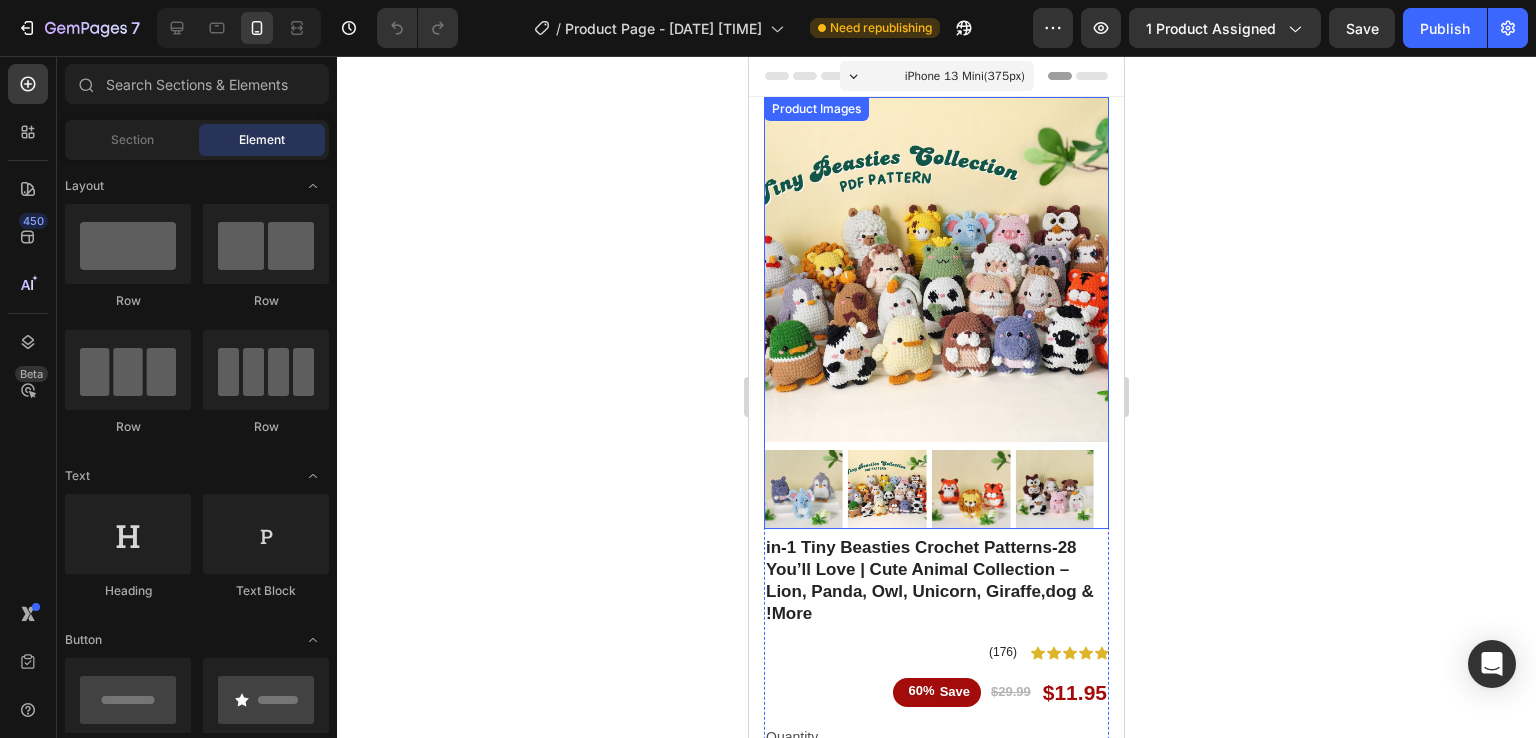 scroll, scrollTop: 0, scrollLeft: 0, axis: both 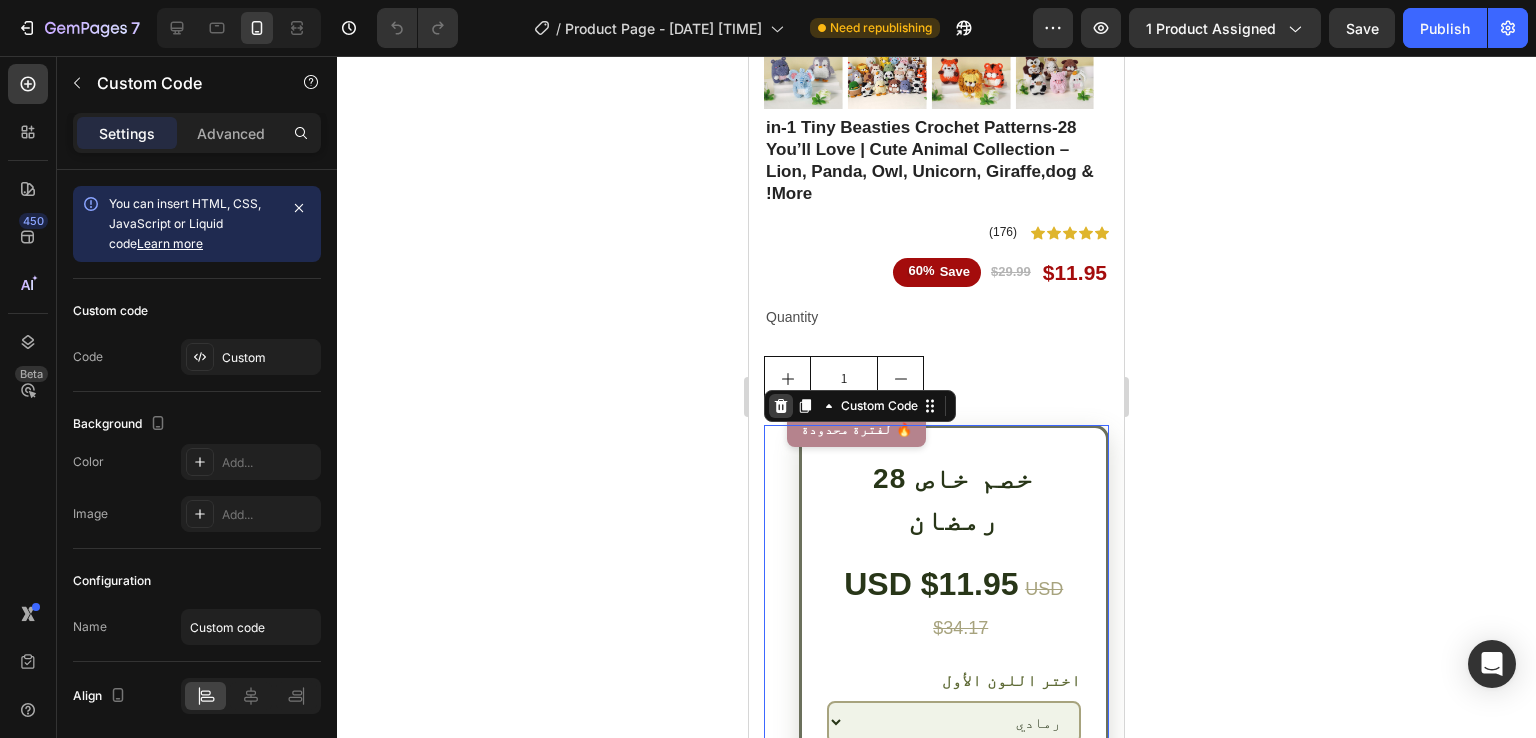 click 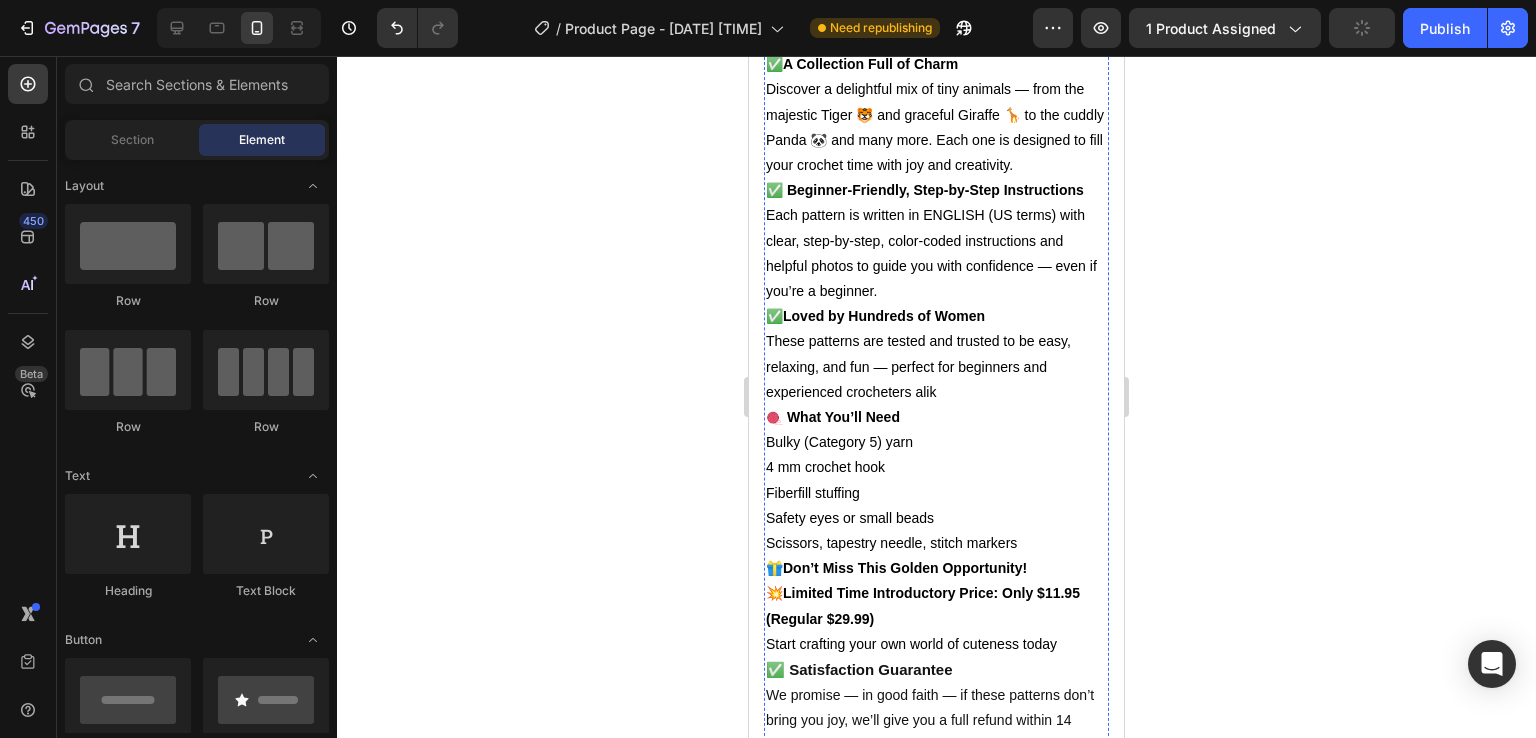scroll, scrollTop: 2029, scrollLeft: 0, axis: vertical 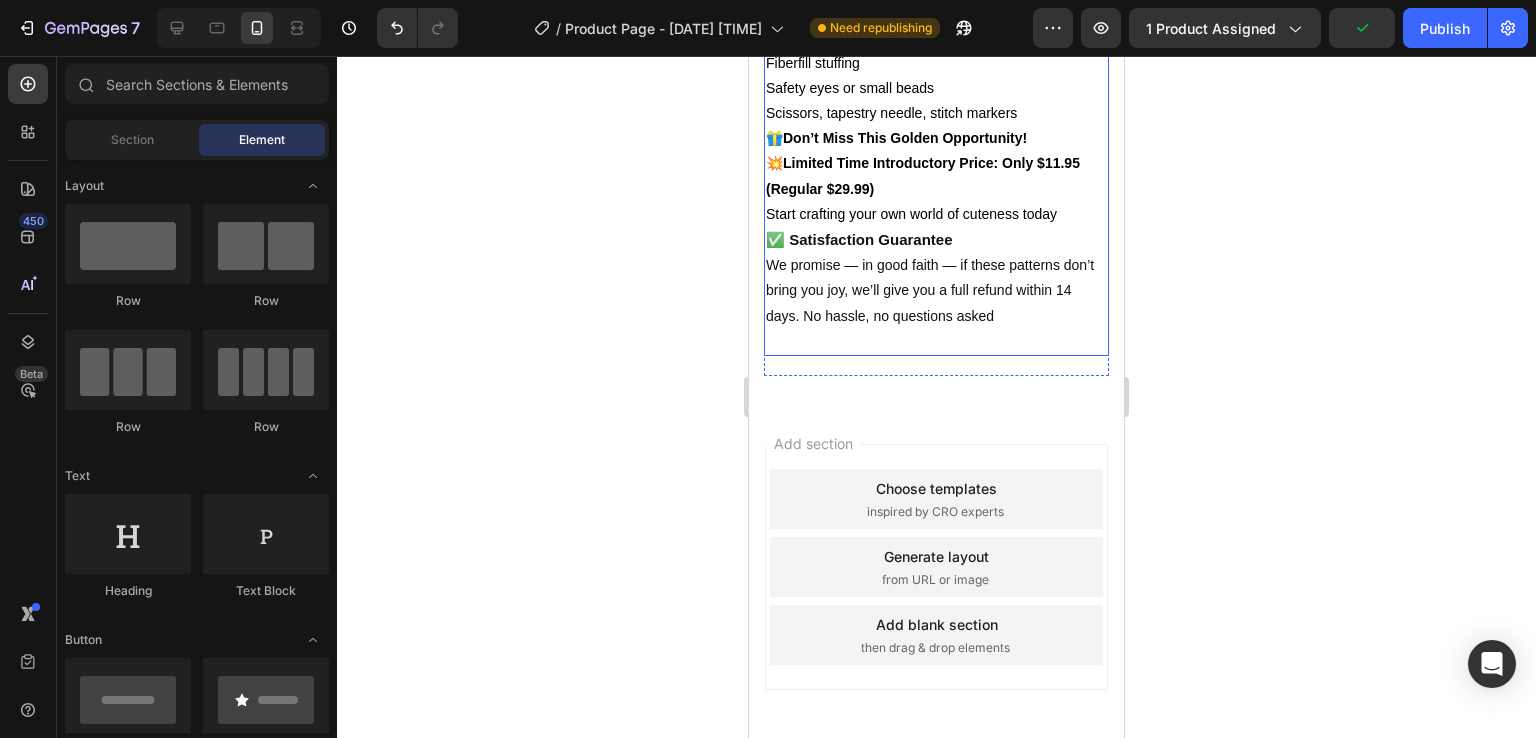 click at bounding box center [936, 341] 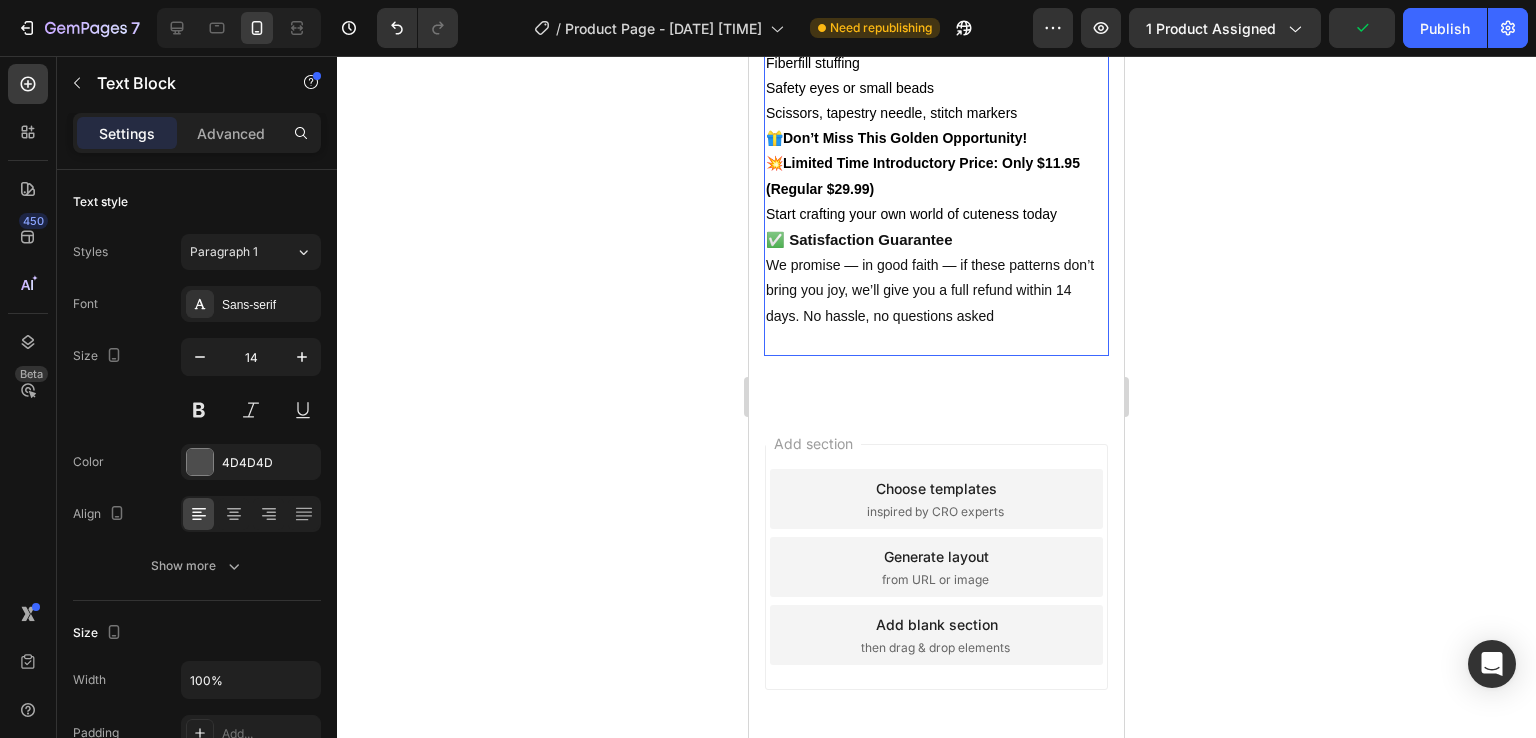 click at bounding box center (936, 341) 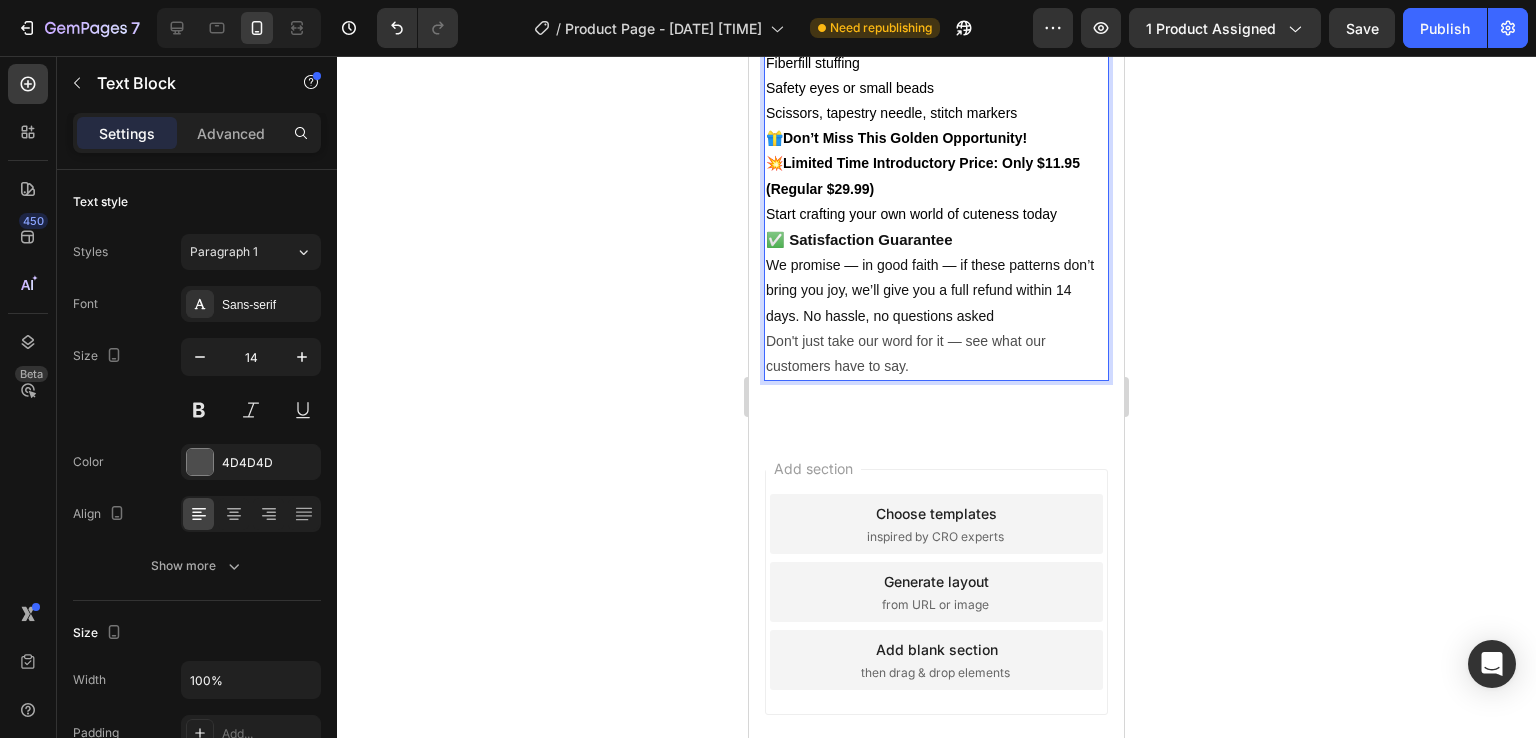 click on "Don't just take our word for it — see what our customers have to say." at bounding box center (936, 354) 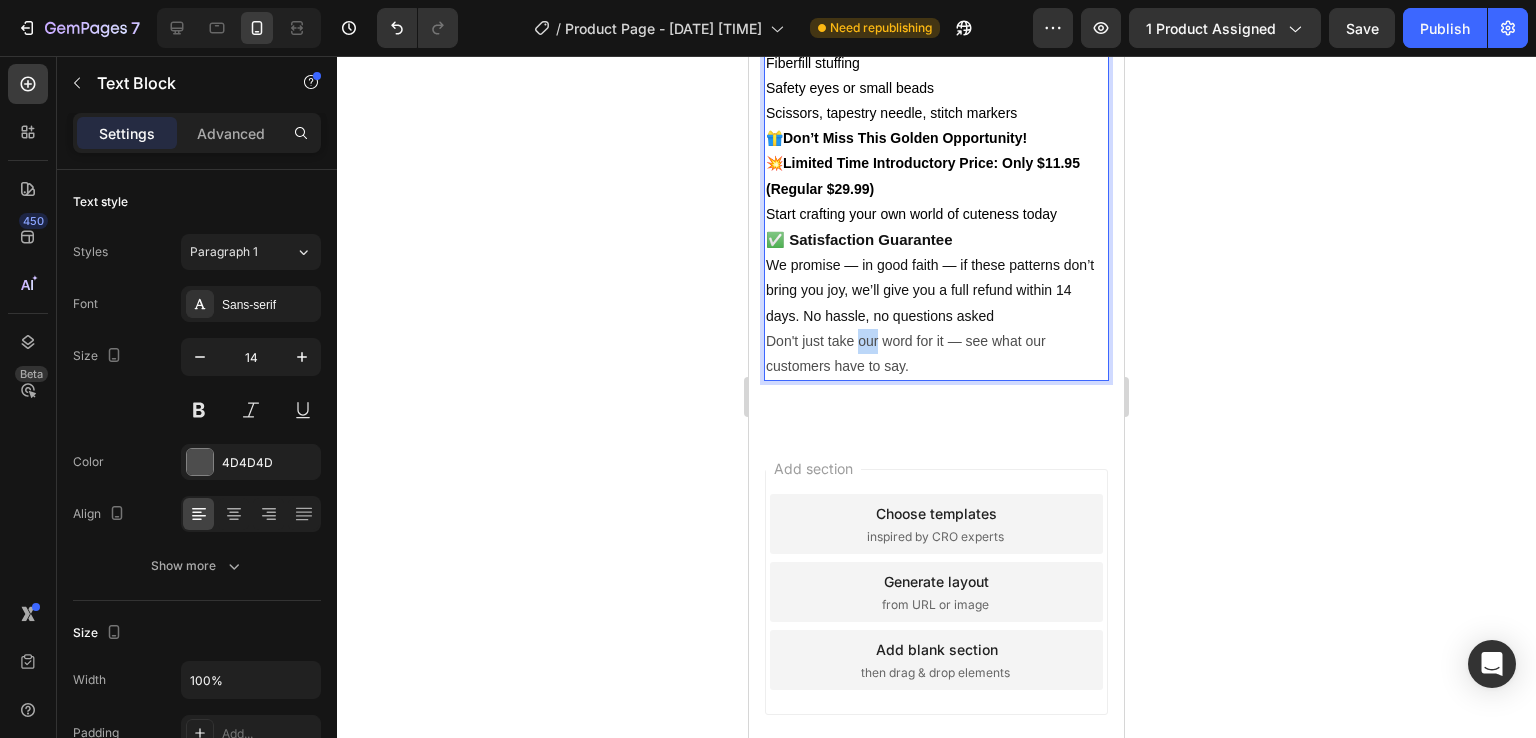 click on "Don't just take our word for it — see what our customers have to say." at bounding box center [936, 354] 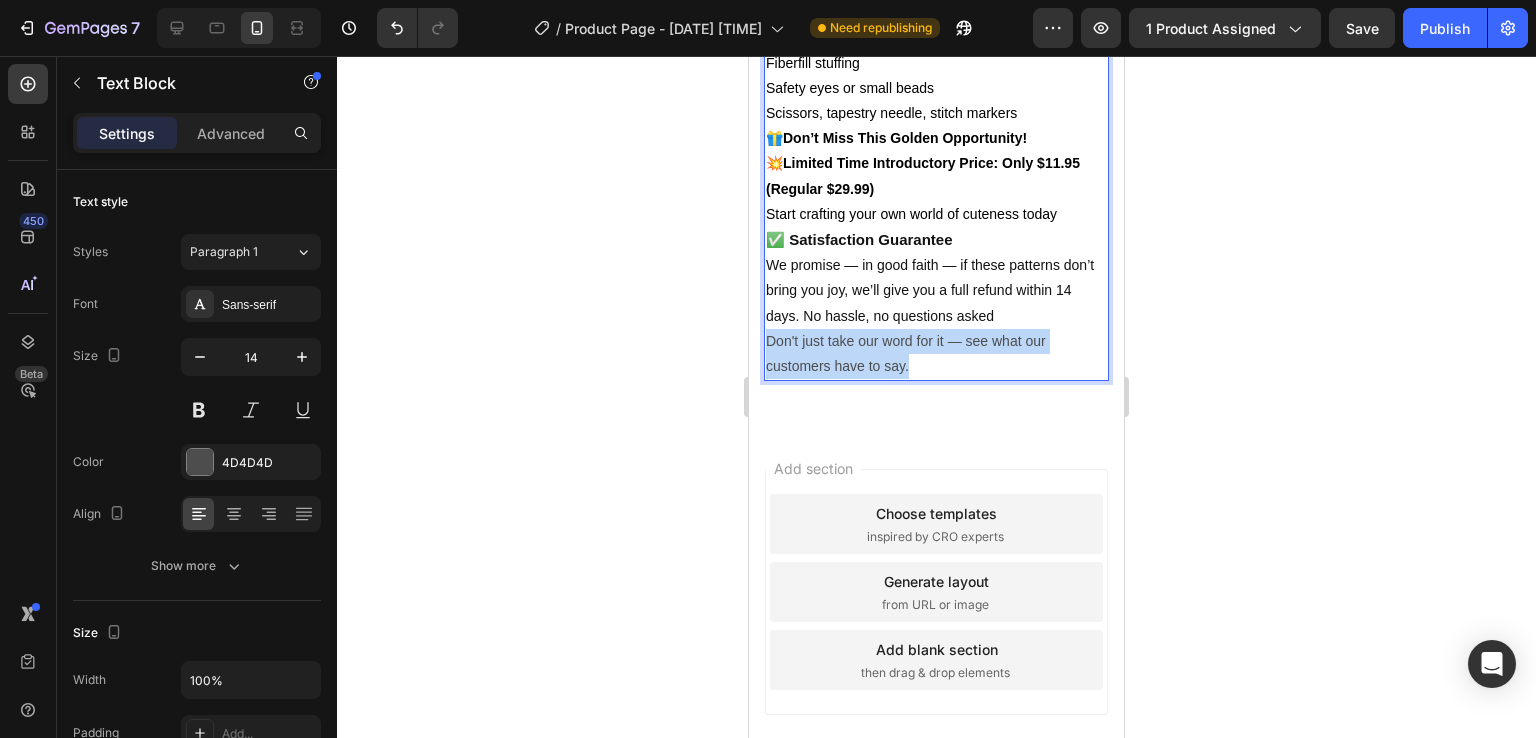 click on "Don't just take our word for it — see what our customers have to say." at bounding box center [936, 354] 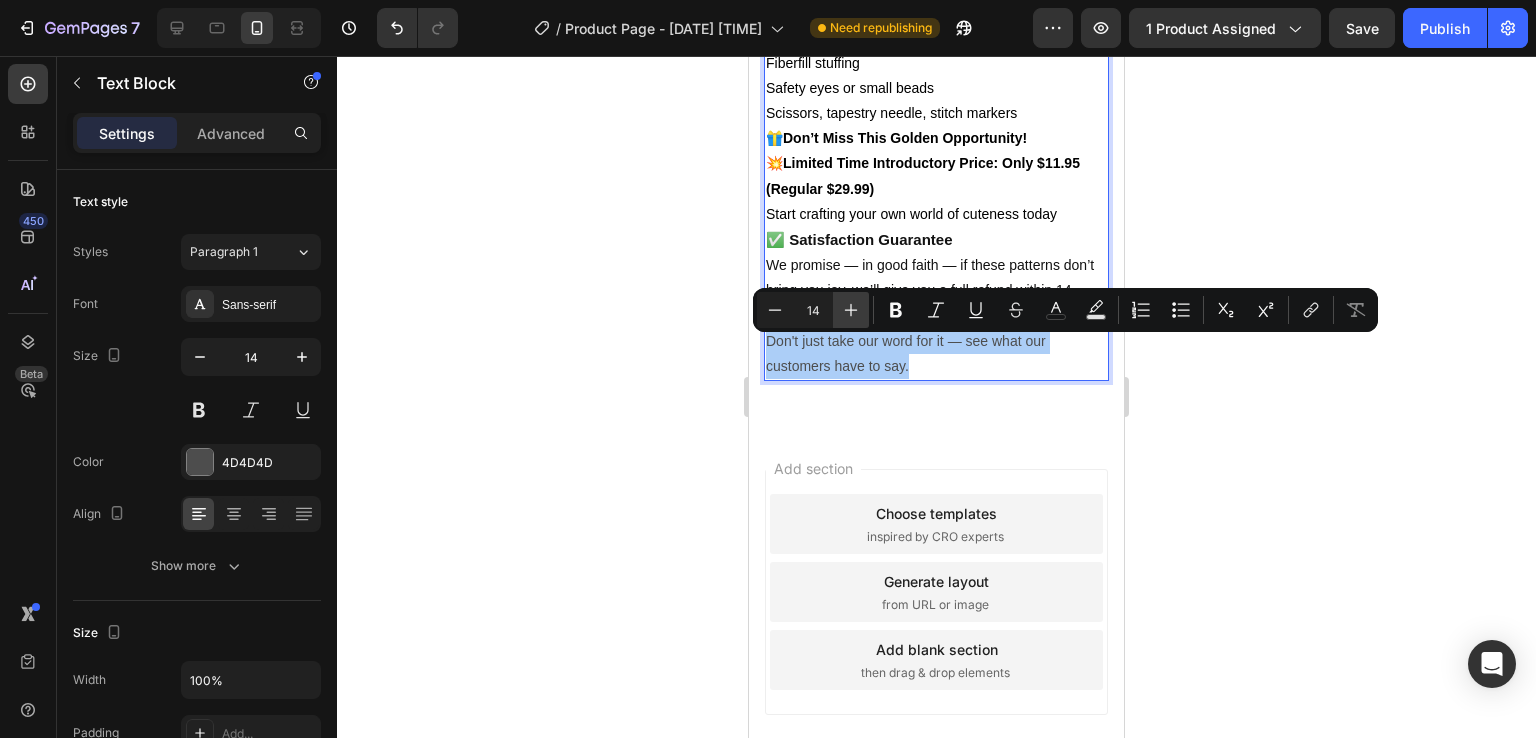 click on "Plus" at bounding box center (851, 310) 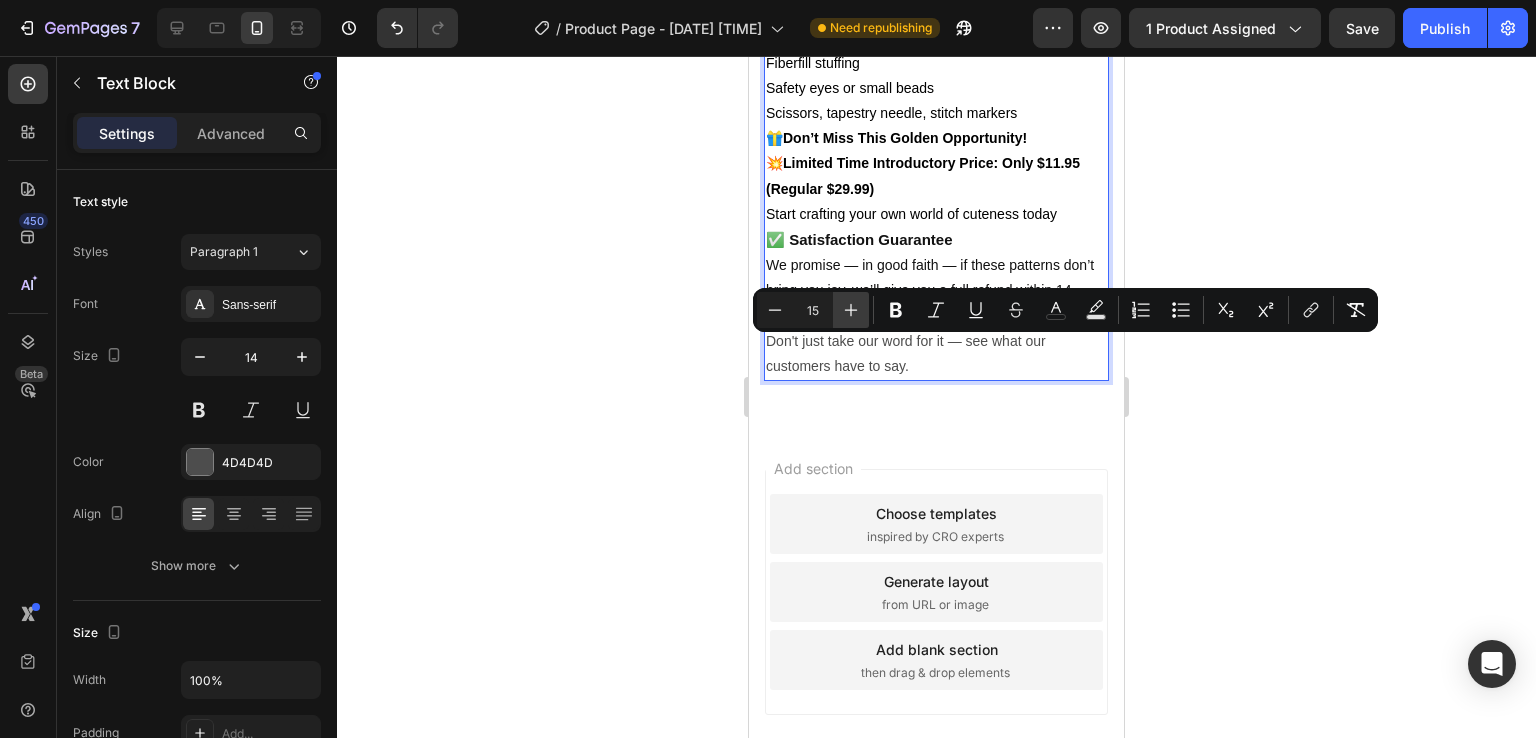 click on "Plus" at bounding box center [851, 310] 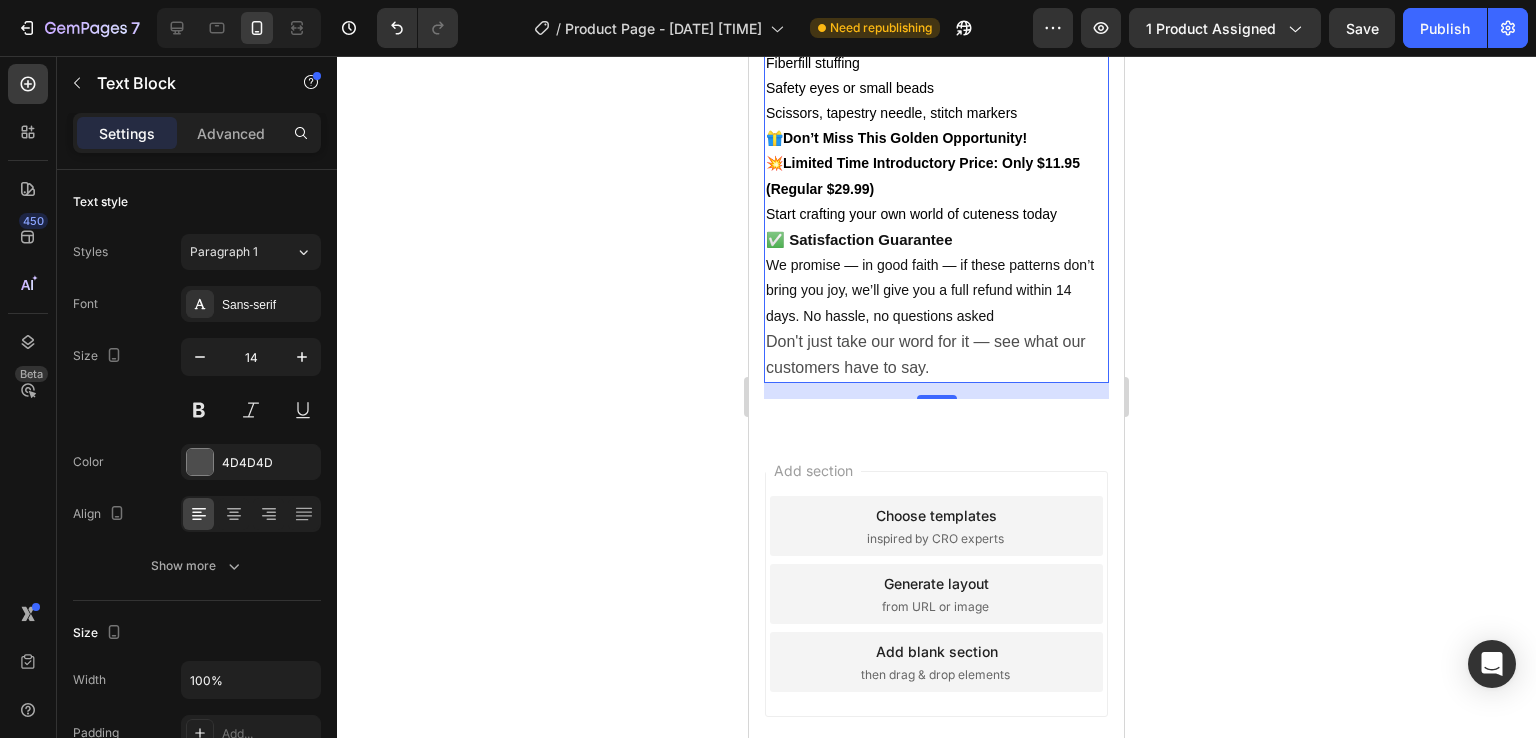 click on "Don't just take our word for it — see what our customers have to say." at bounding box center (936, 355) 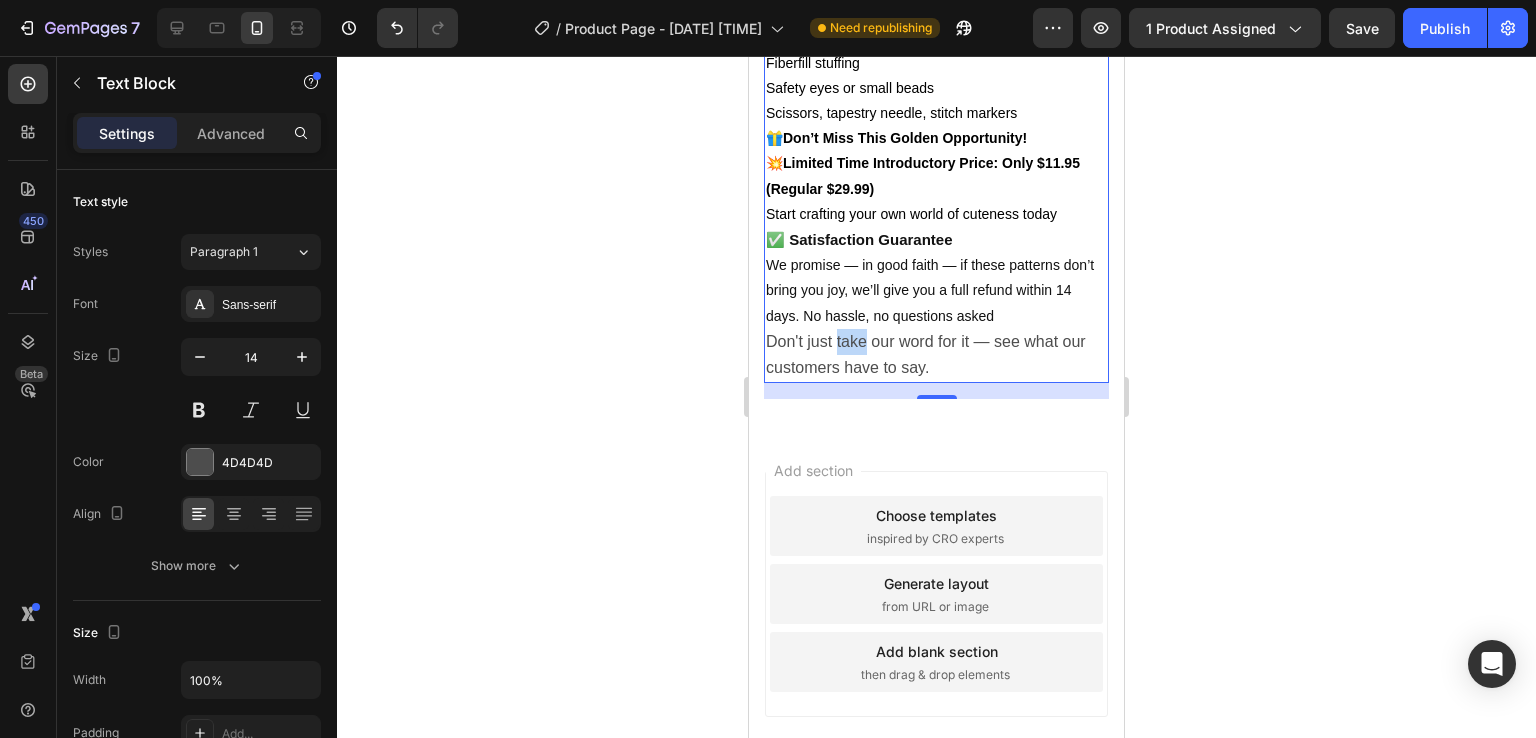click on "Don't just take our word for it — see what our customers have to say." at bounding box center (936, 355) 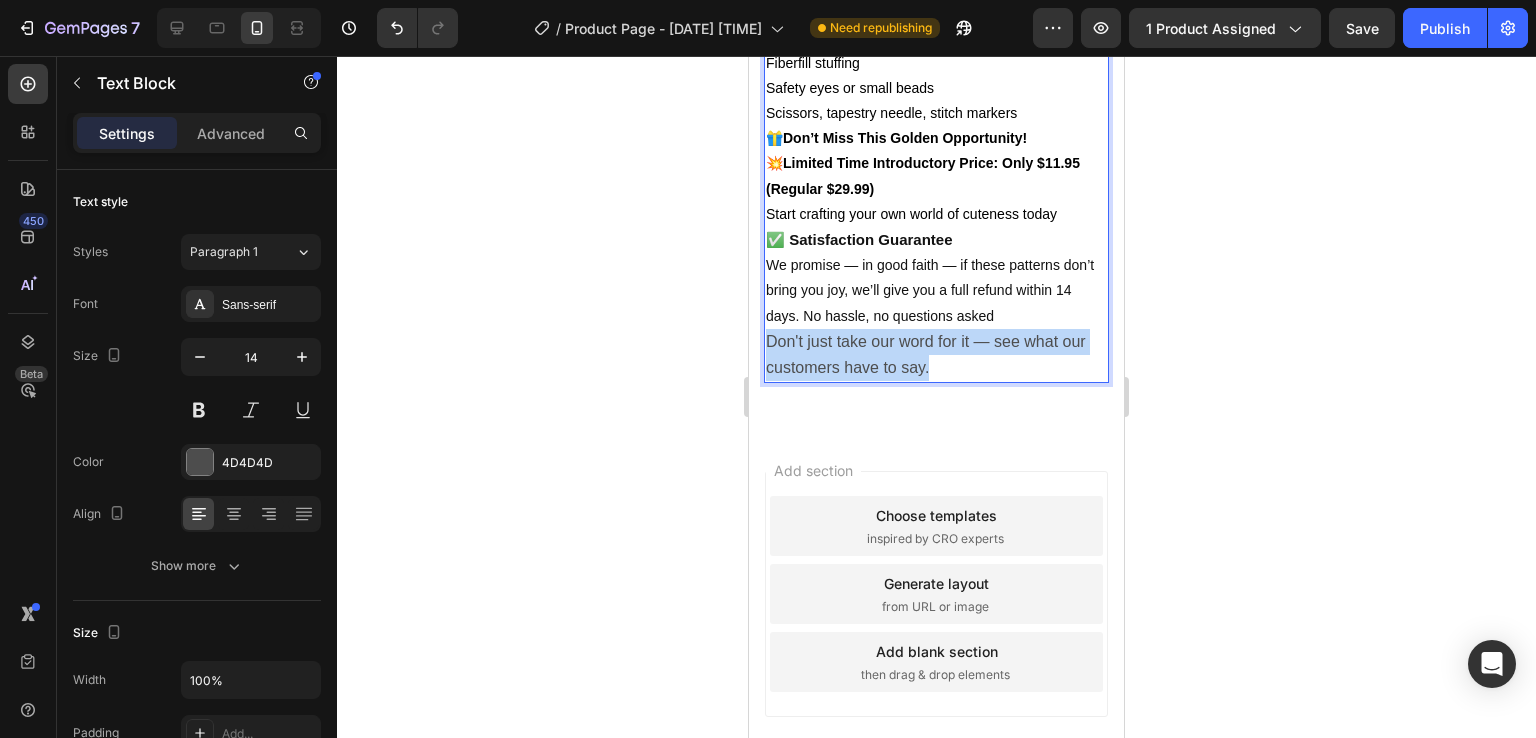 click on "Don't just take our word for it — see what our customers have to say." at bounding box center (936, 355) 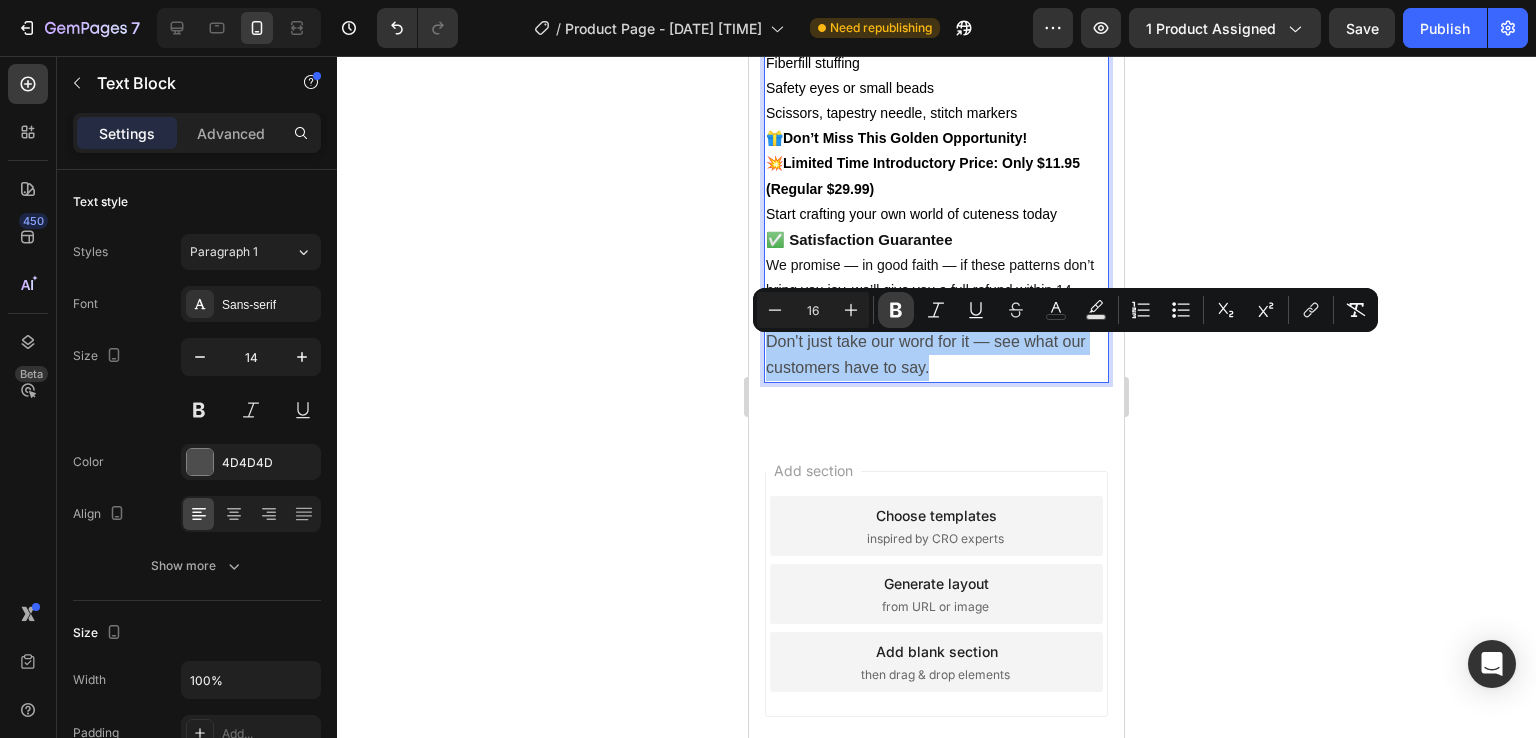 click 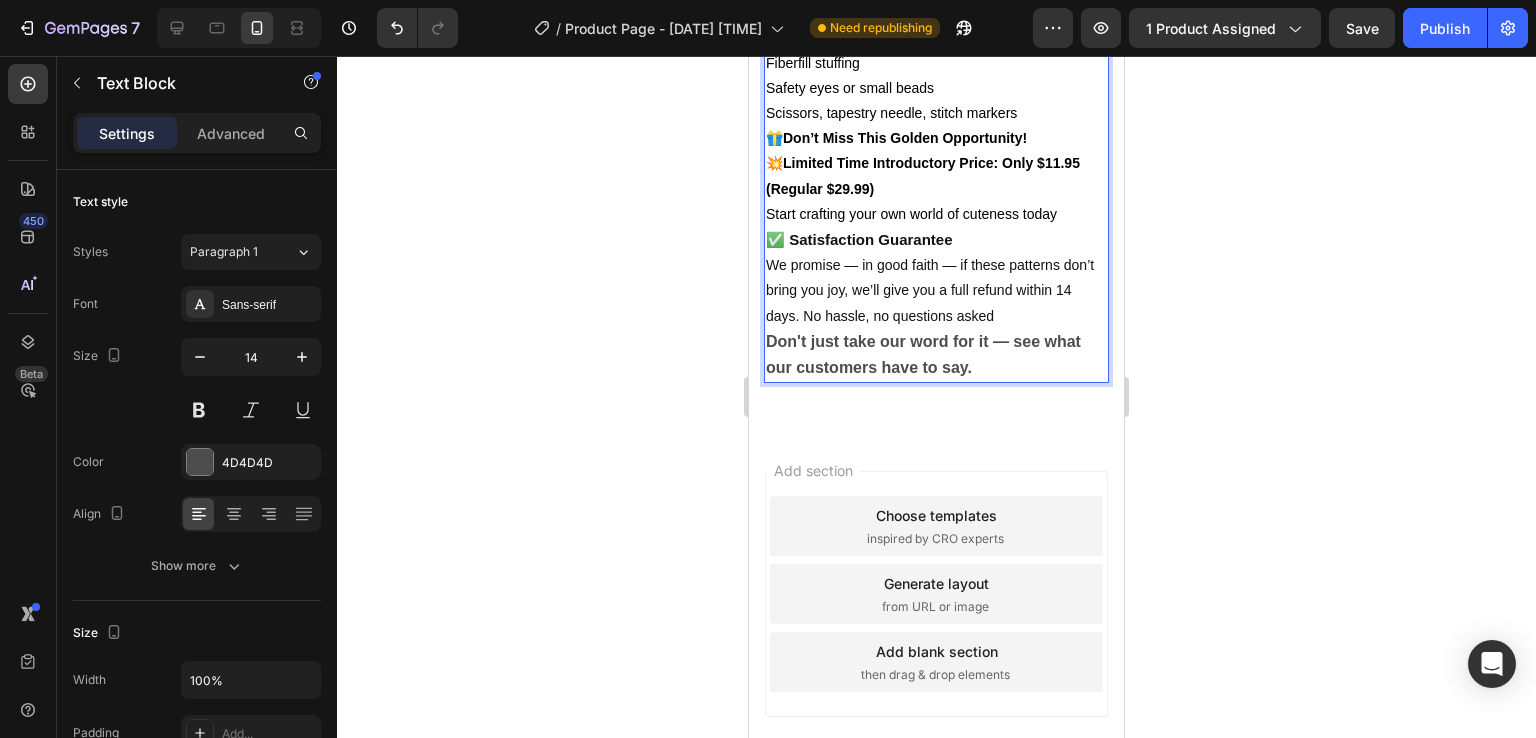 click on "Don't just take our word for it — see what our customers have to say." at bounding box center (923, 354) 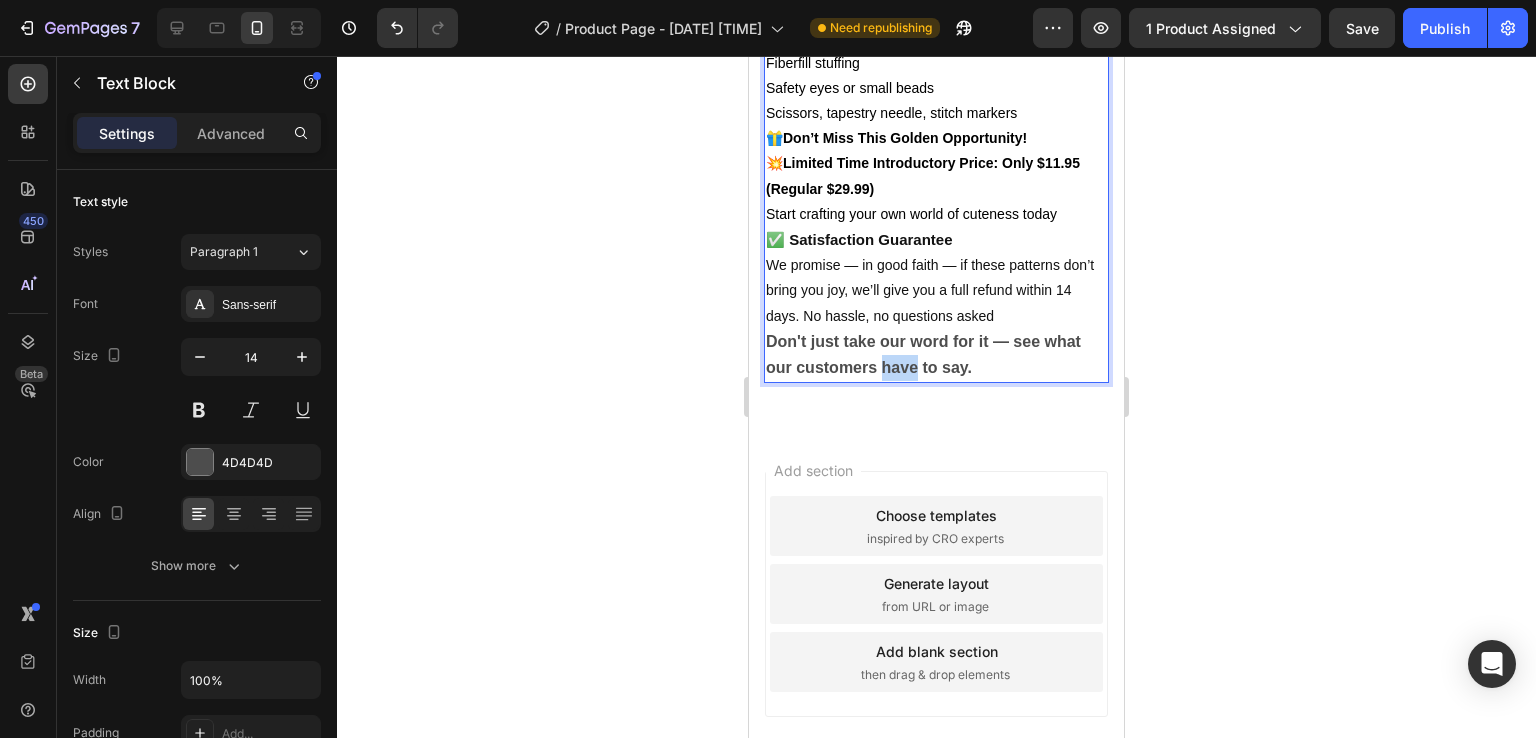 click on "Don't just take our word for it — see what our customers have to say." at bounding box center [923, 354] 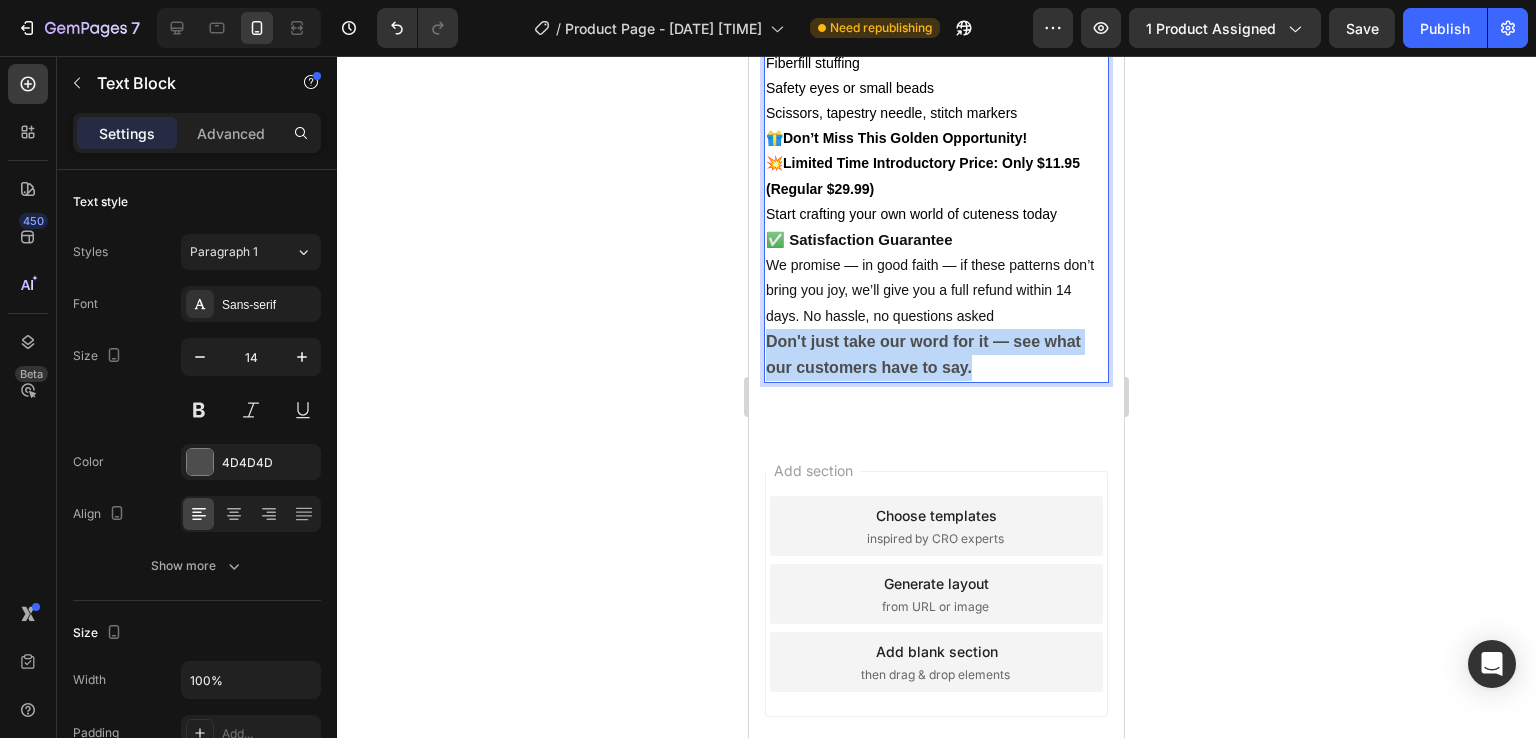click on "Don't just take our word for it — see what our customers have to say." at bounding box center [923, 354] 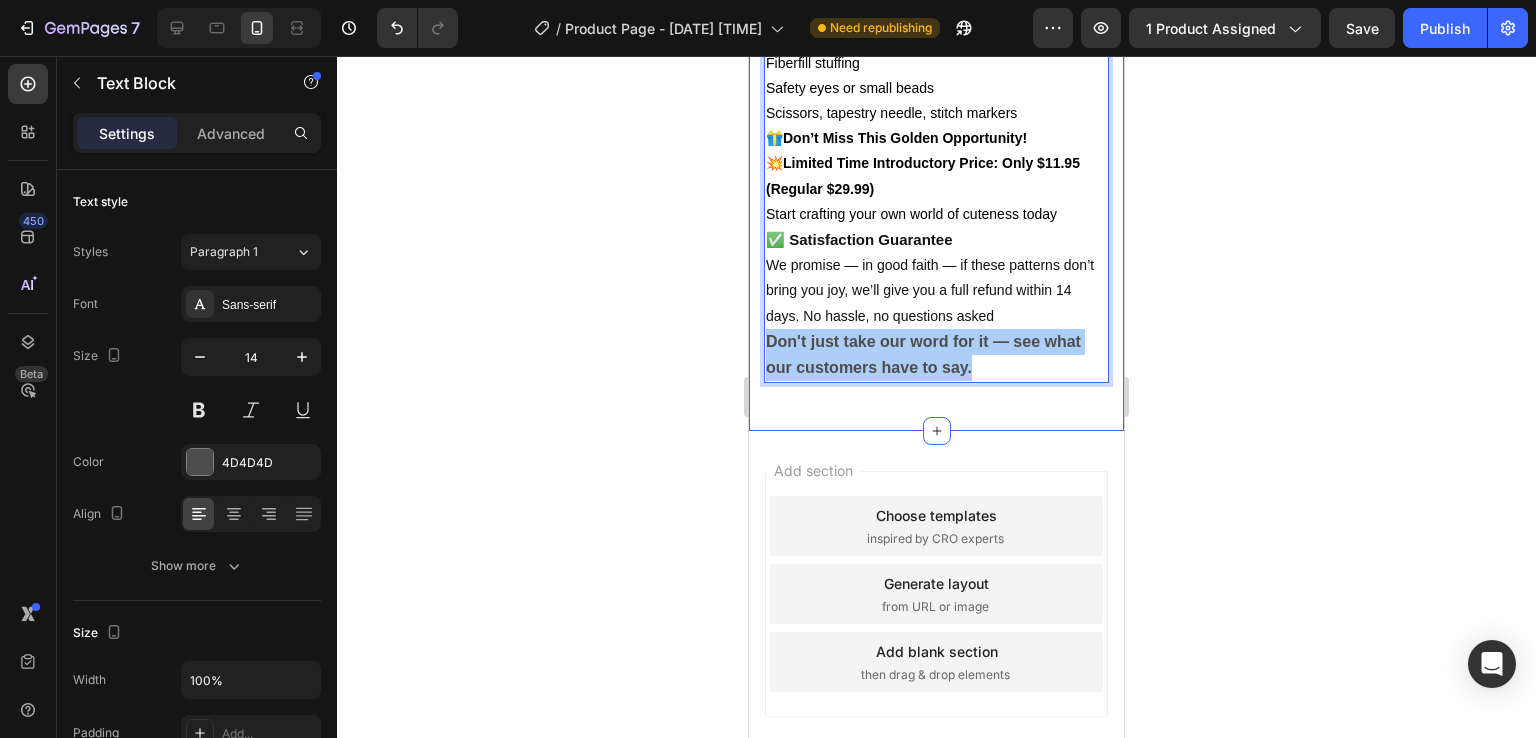 click 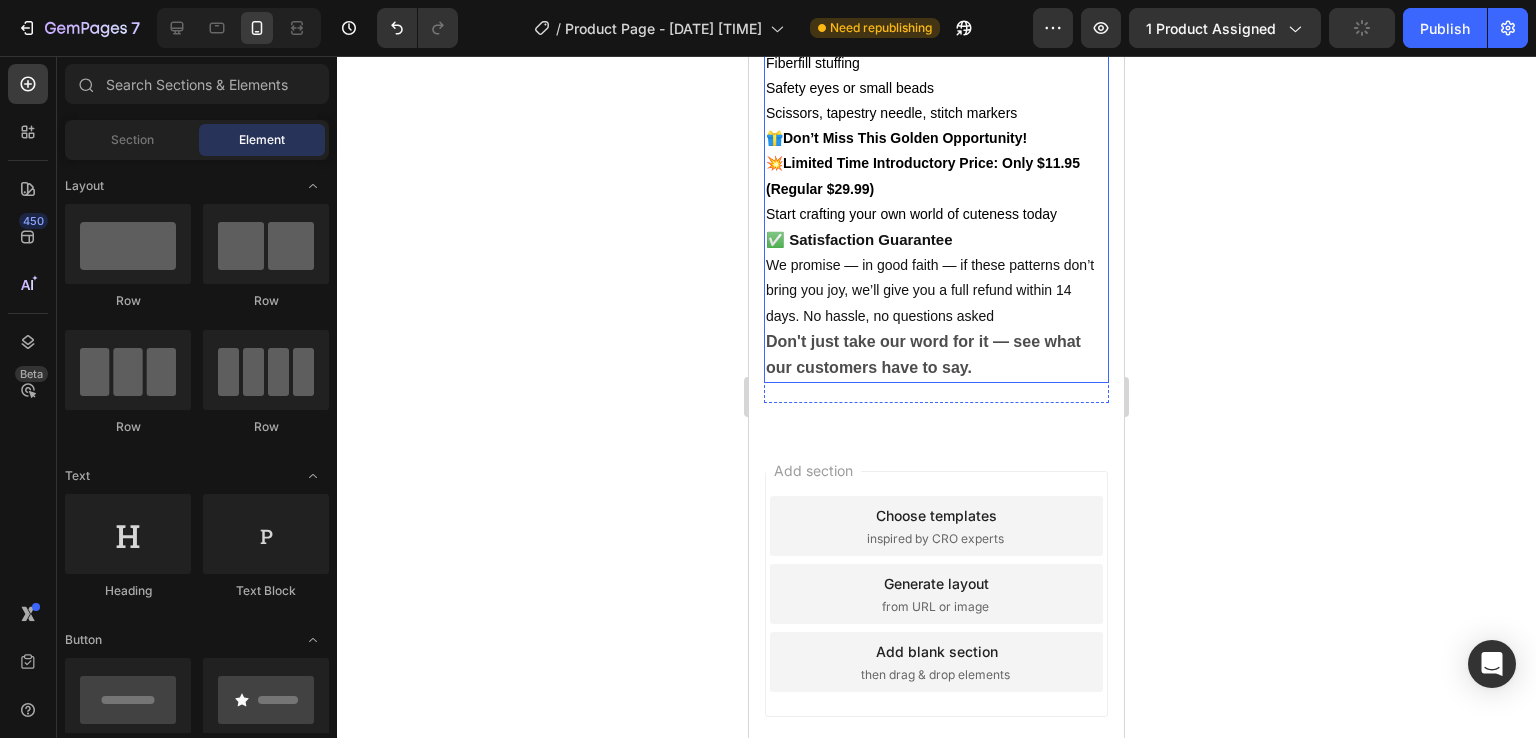 click on "Don't just take our word for it — see what our customers have to say." at bounding box center [923, 354] 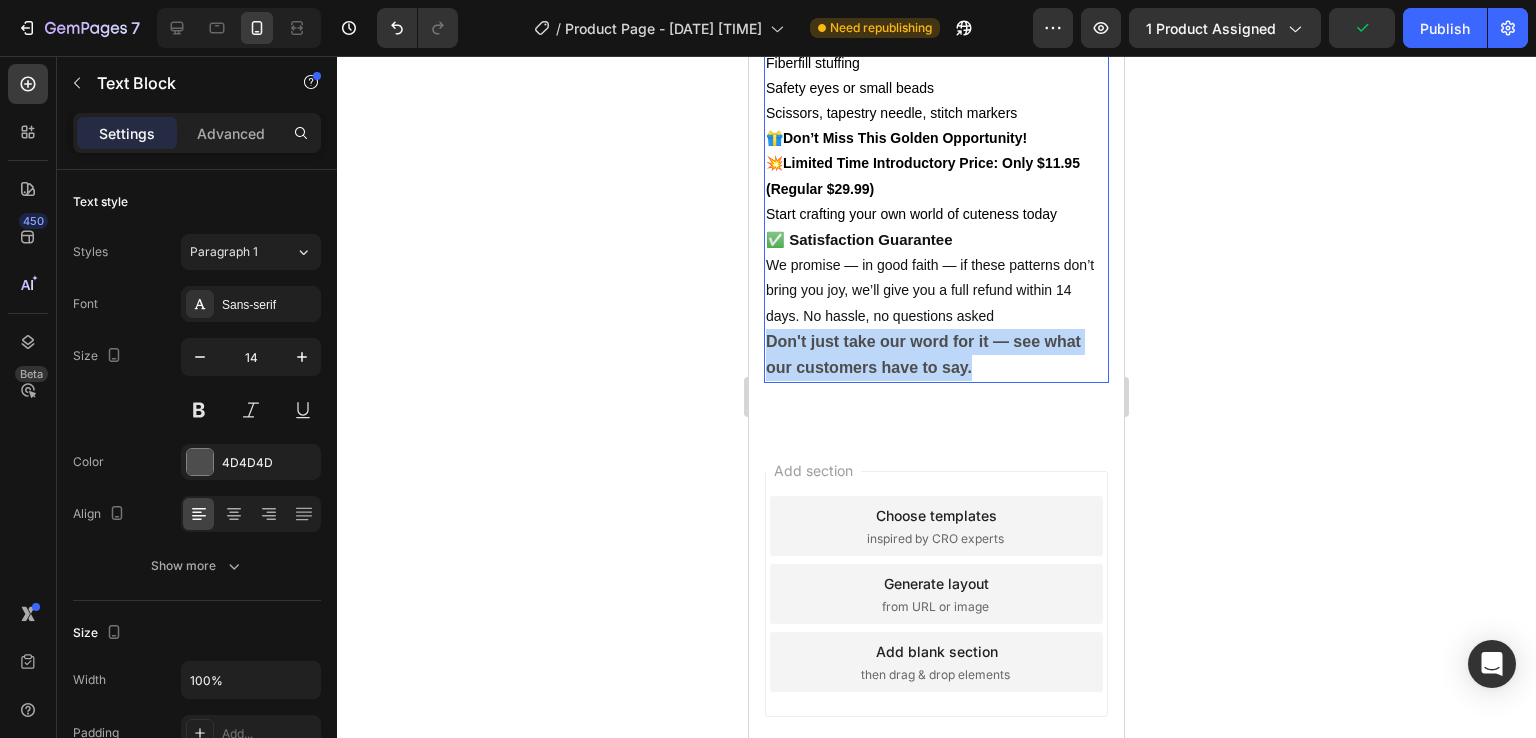 click on "Don't just take our word for it — see what our customers have to say." at bounding box center [923, 354] 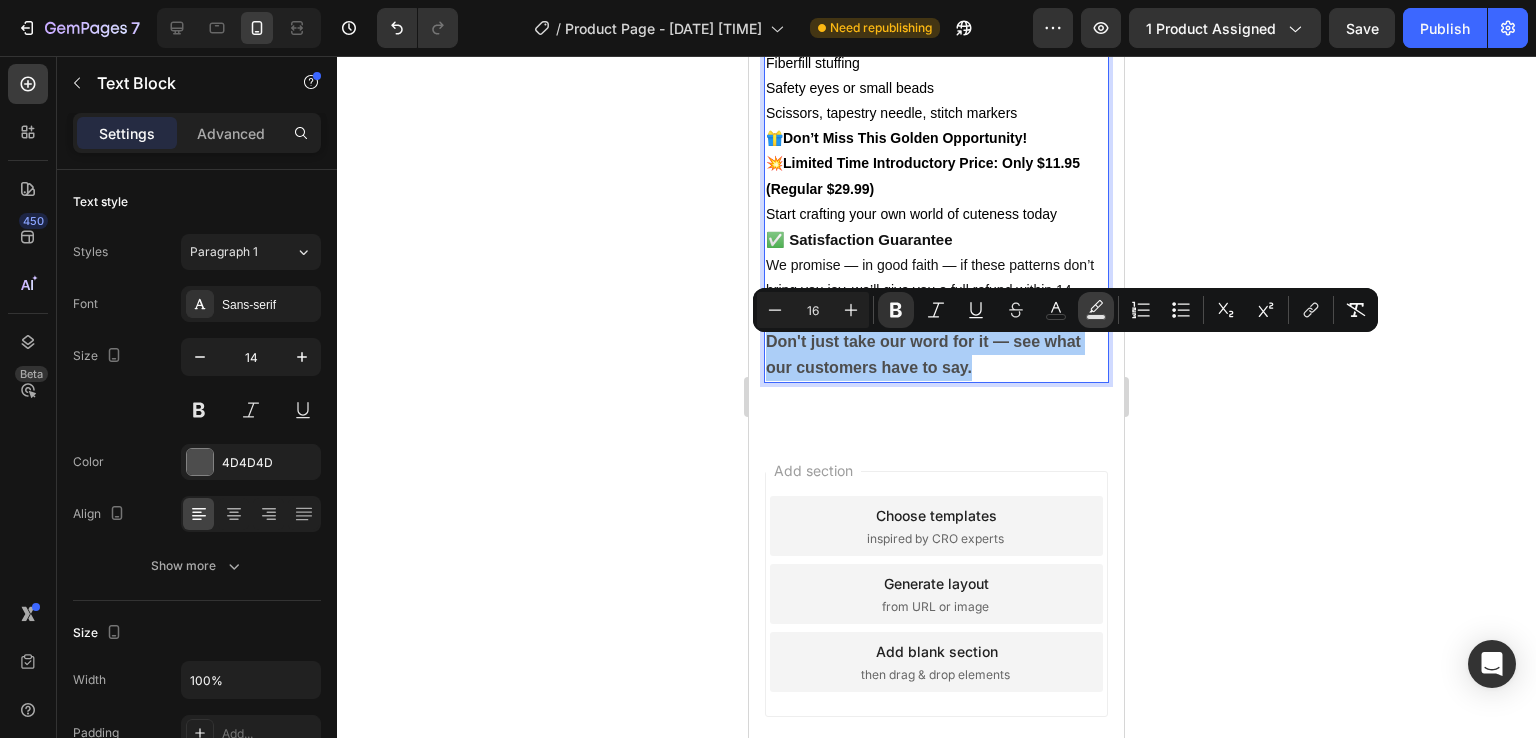 click 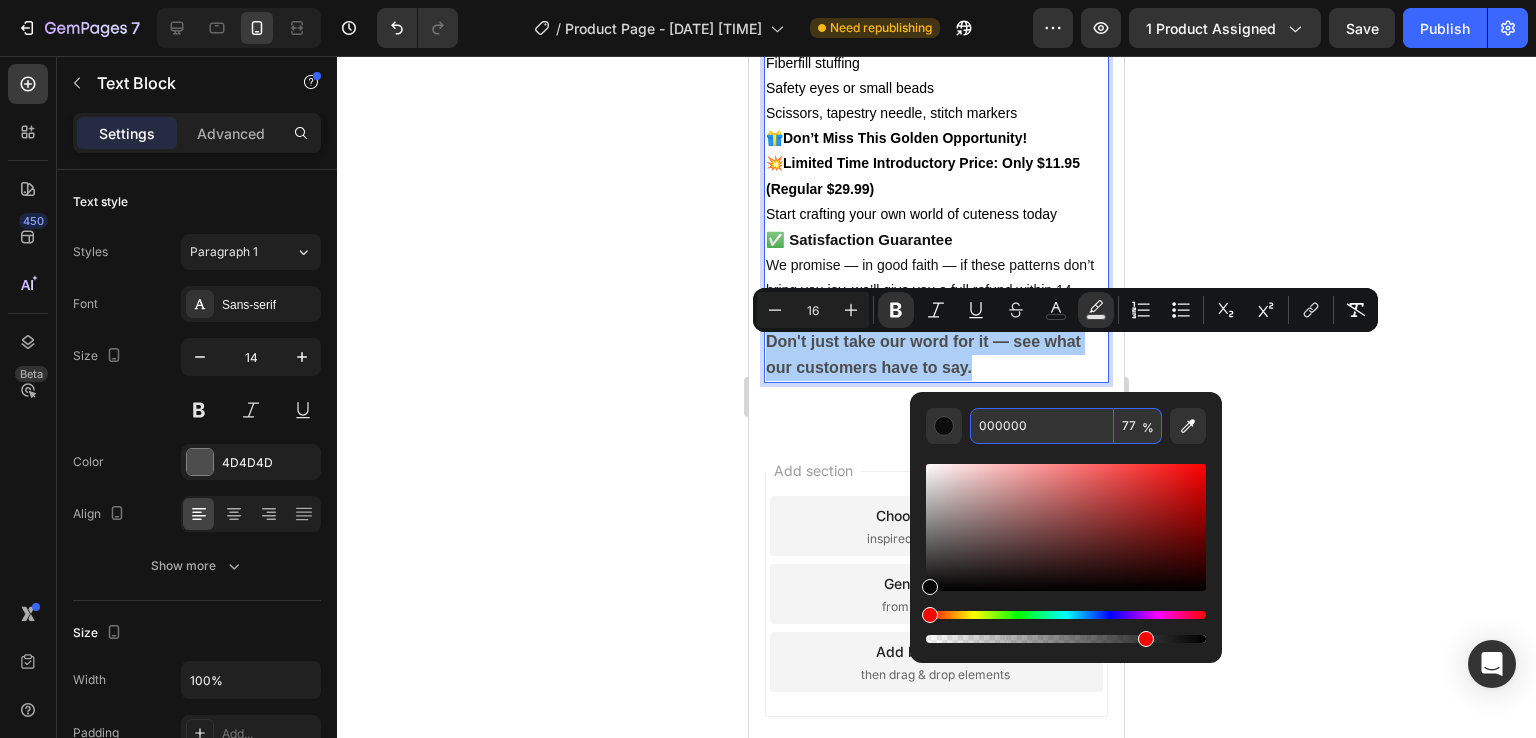 click on "000000" at bounding box center (1042, 426) 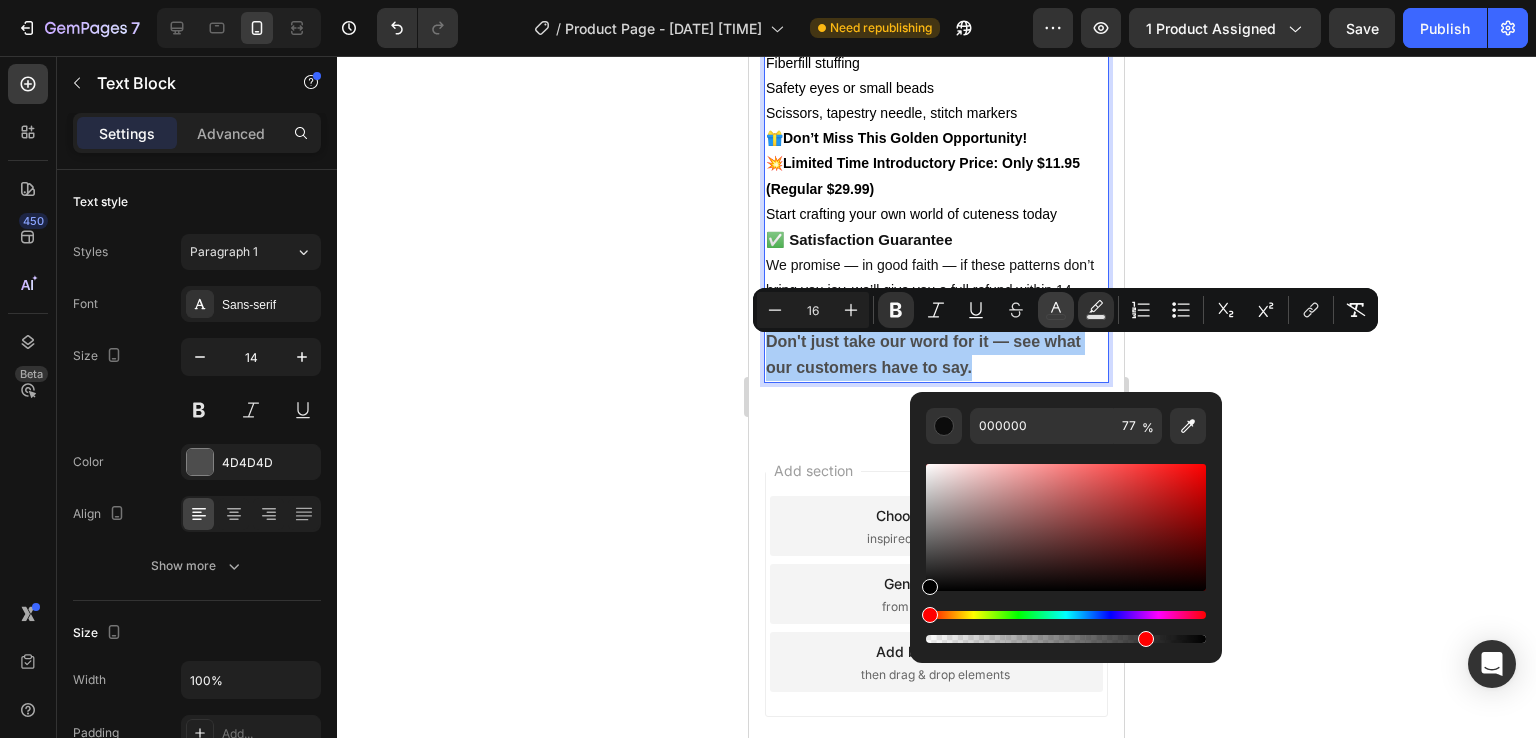 click 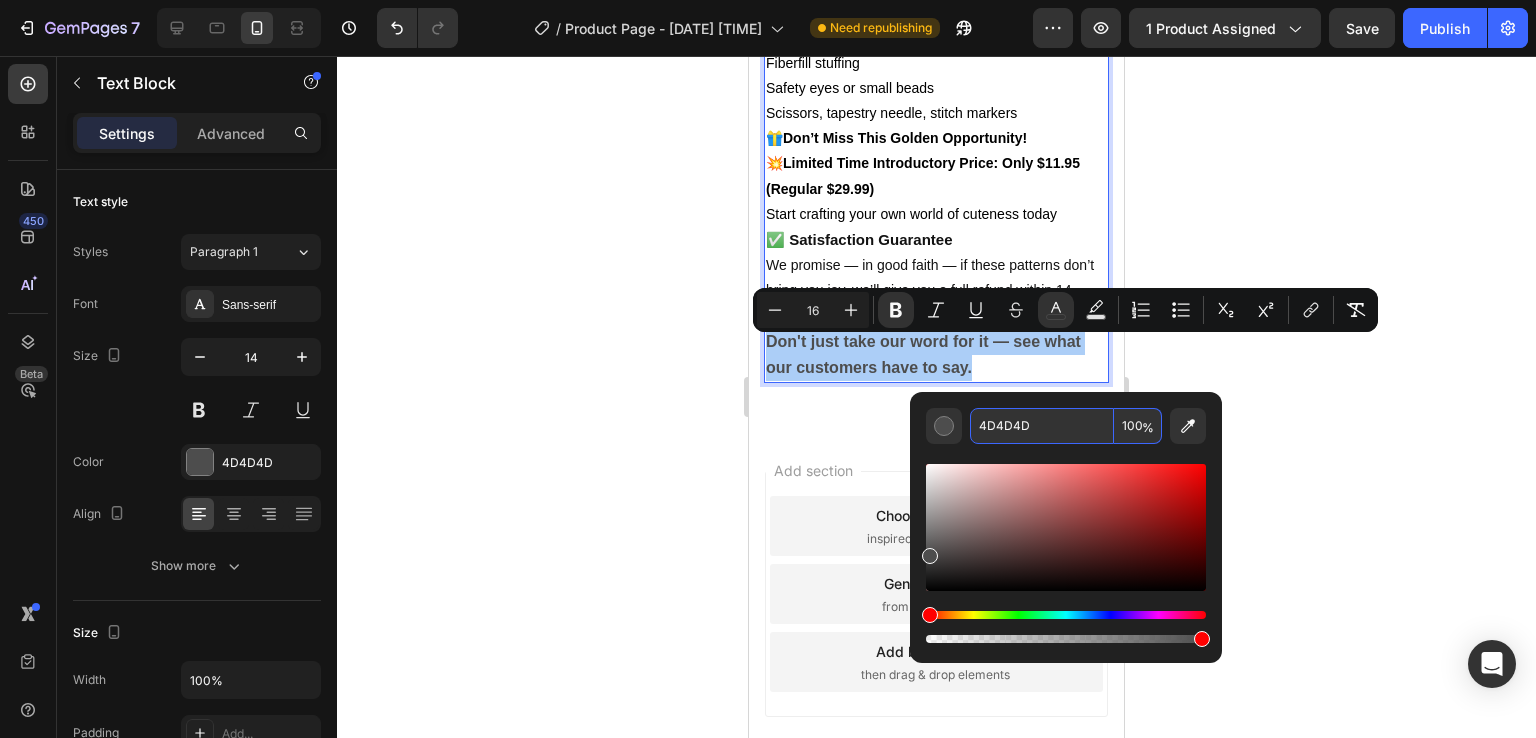 click on "4D4D4D" at bounding box center (1042, 426) 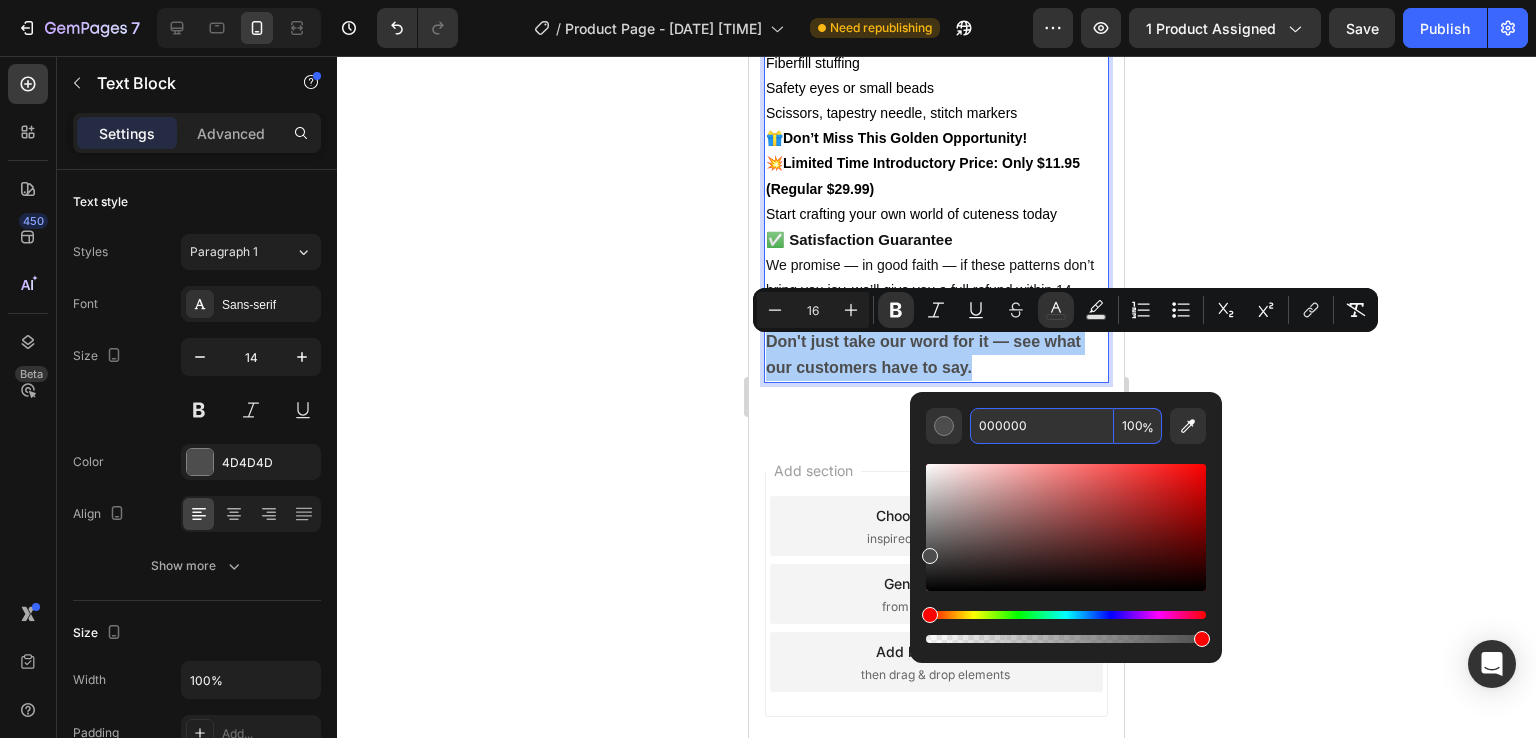 type on "000000" 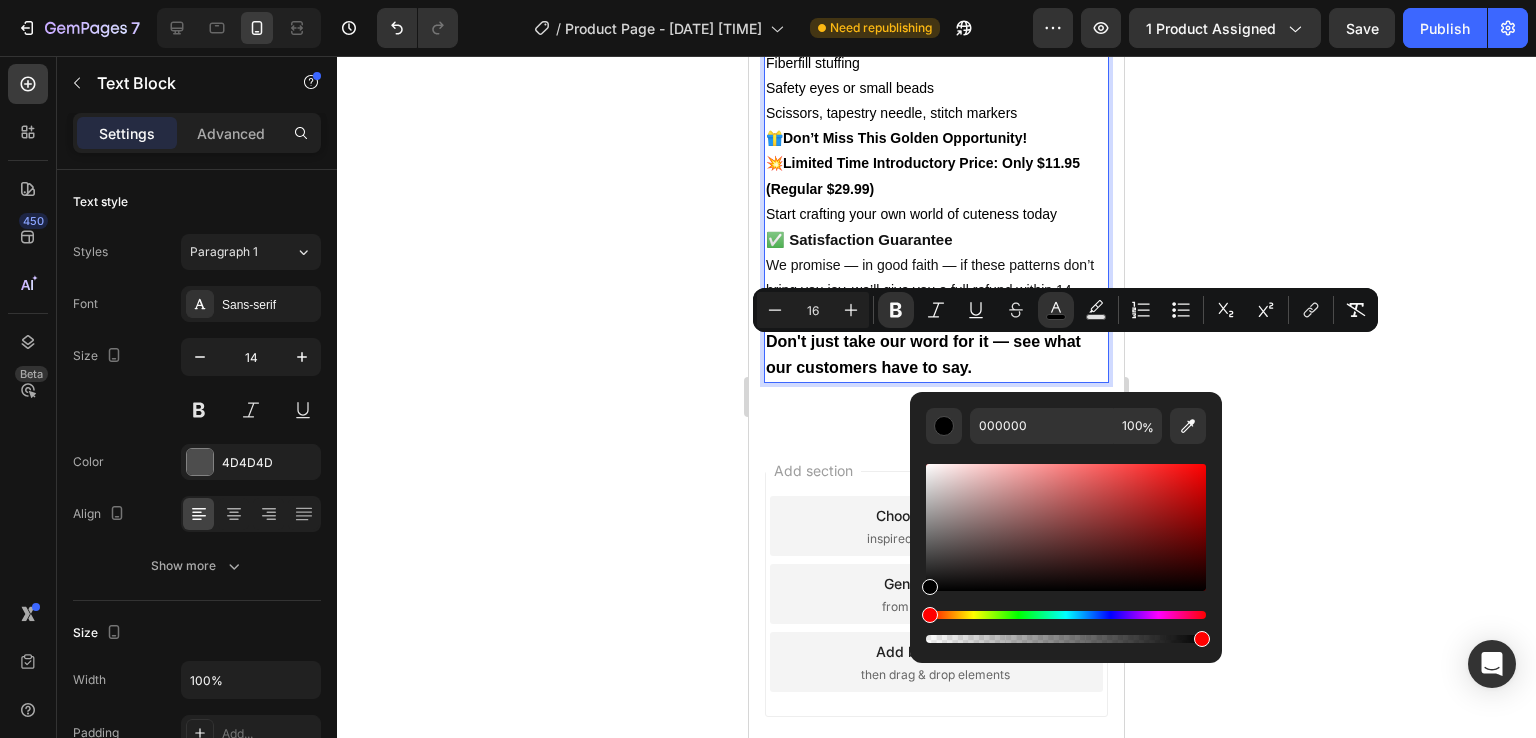 click 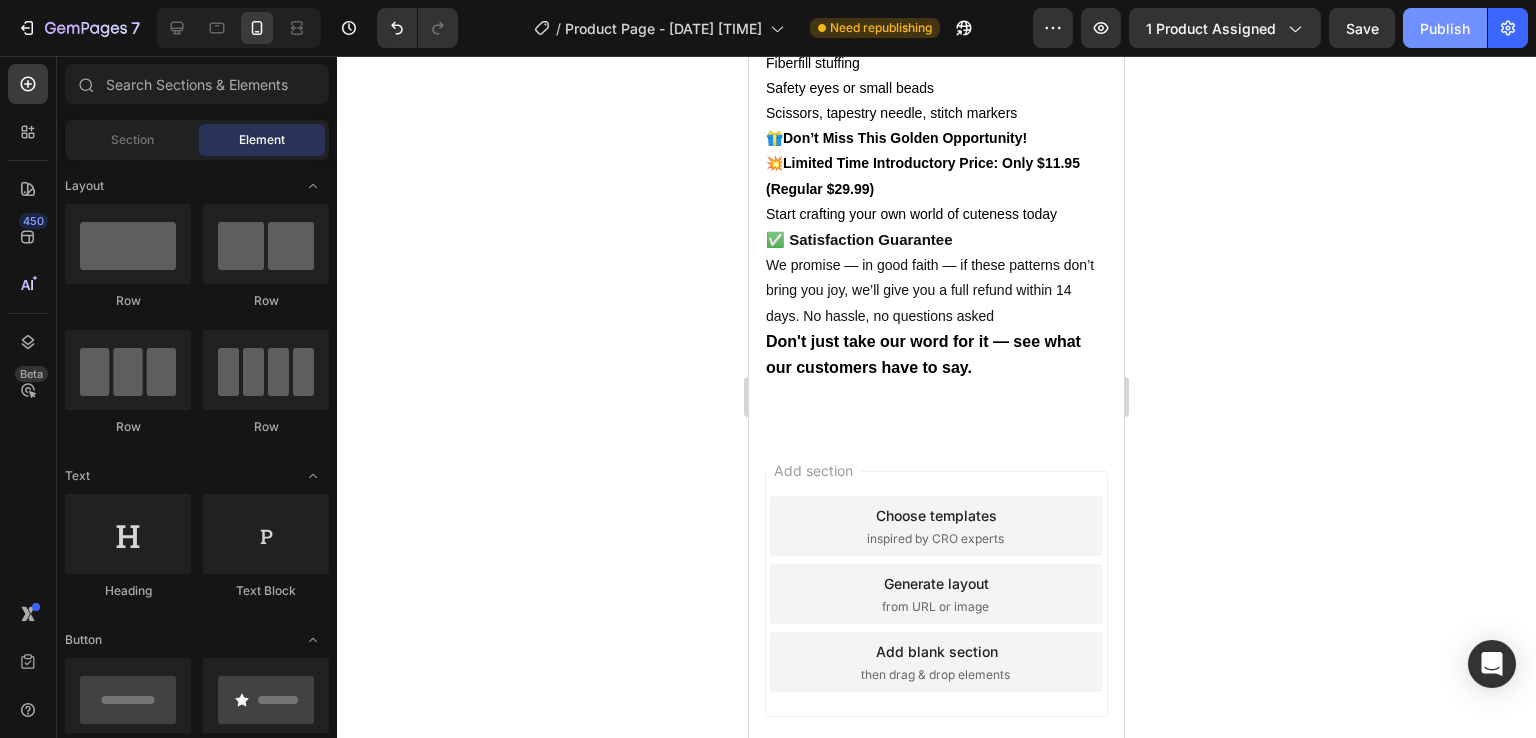 click on "Publish" at bounding box center (1445, 28) 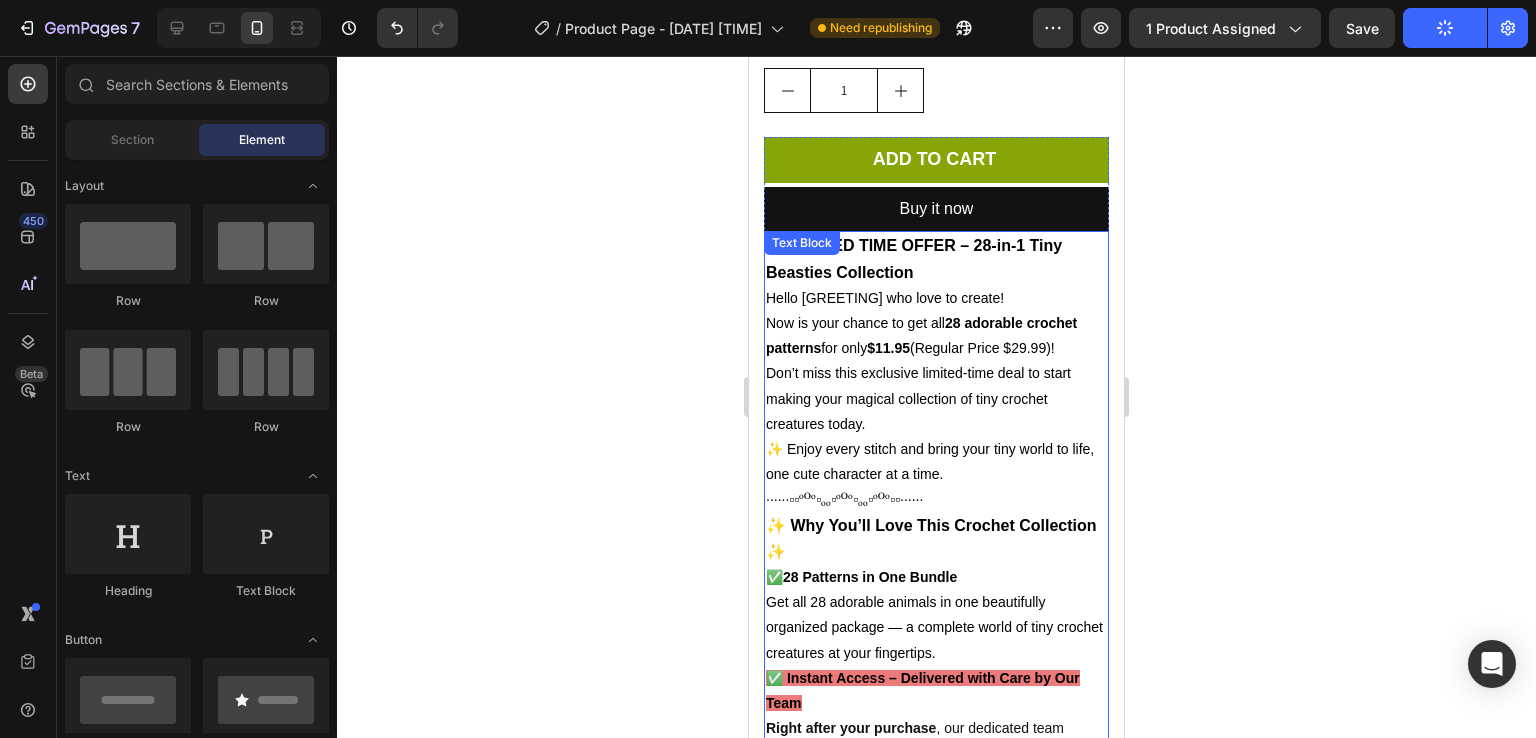 scroll, scrollTop: 860, scrollLeft: 0, axis: vertical 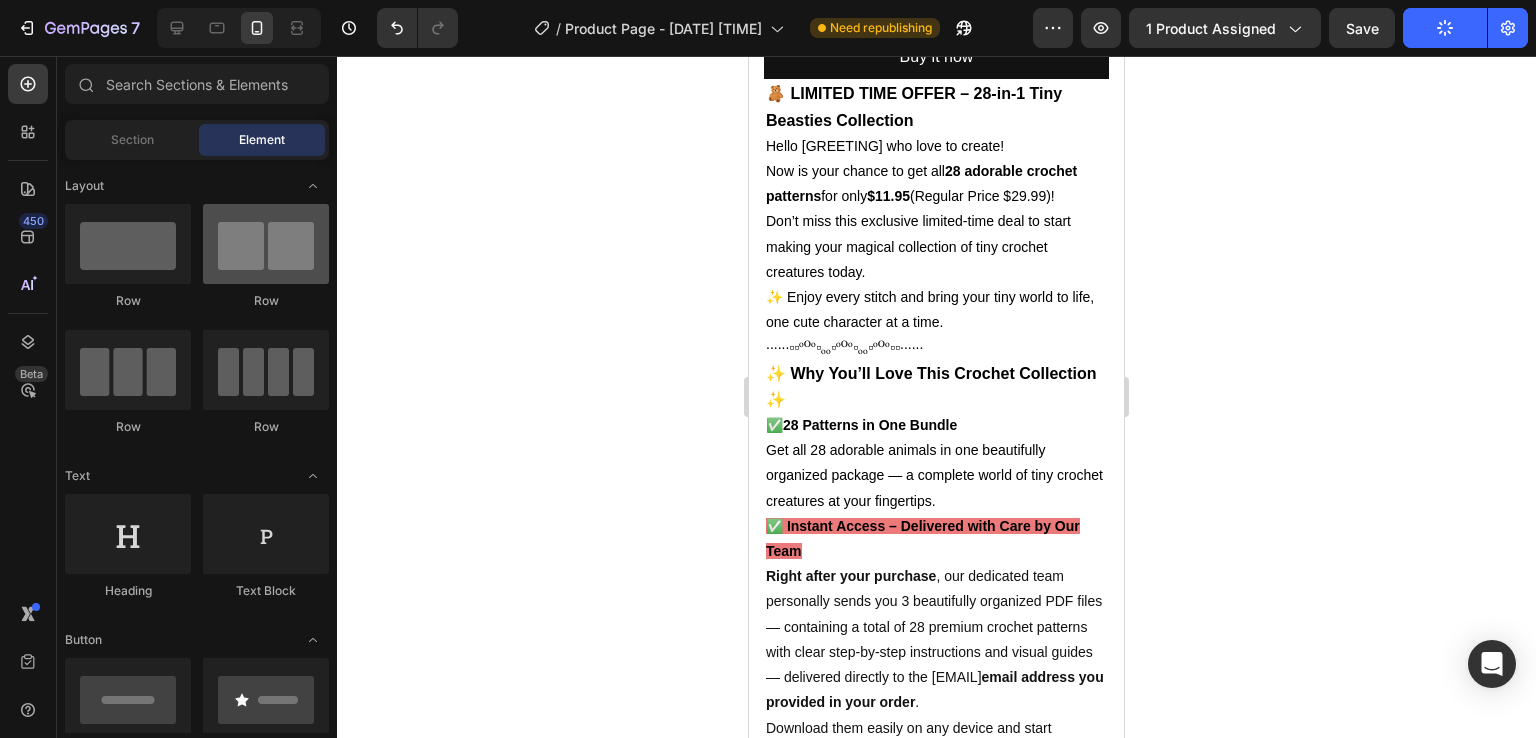 click at bounding box center [266, 244] 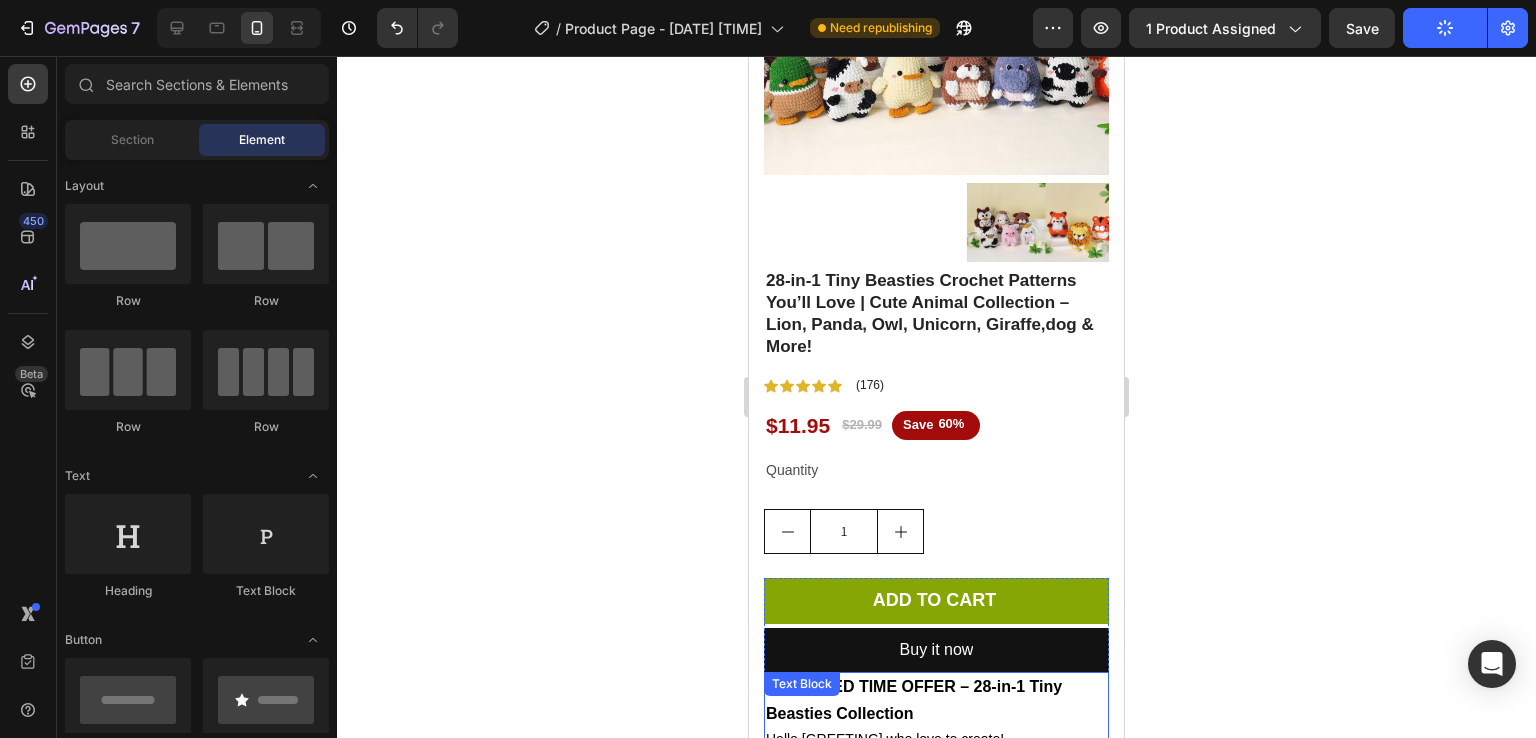 scroll, scrollTop: 368, scrollLeft: 0, axis: vertical 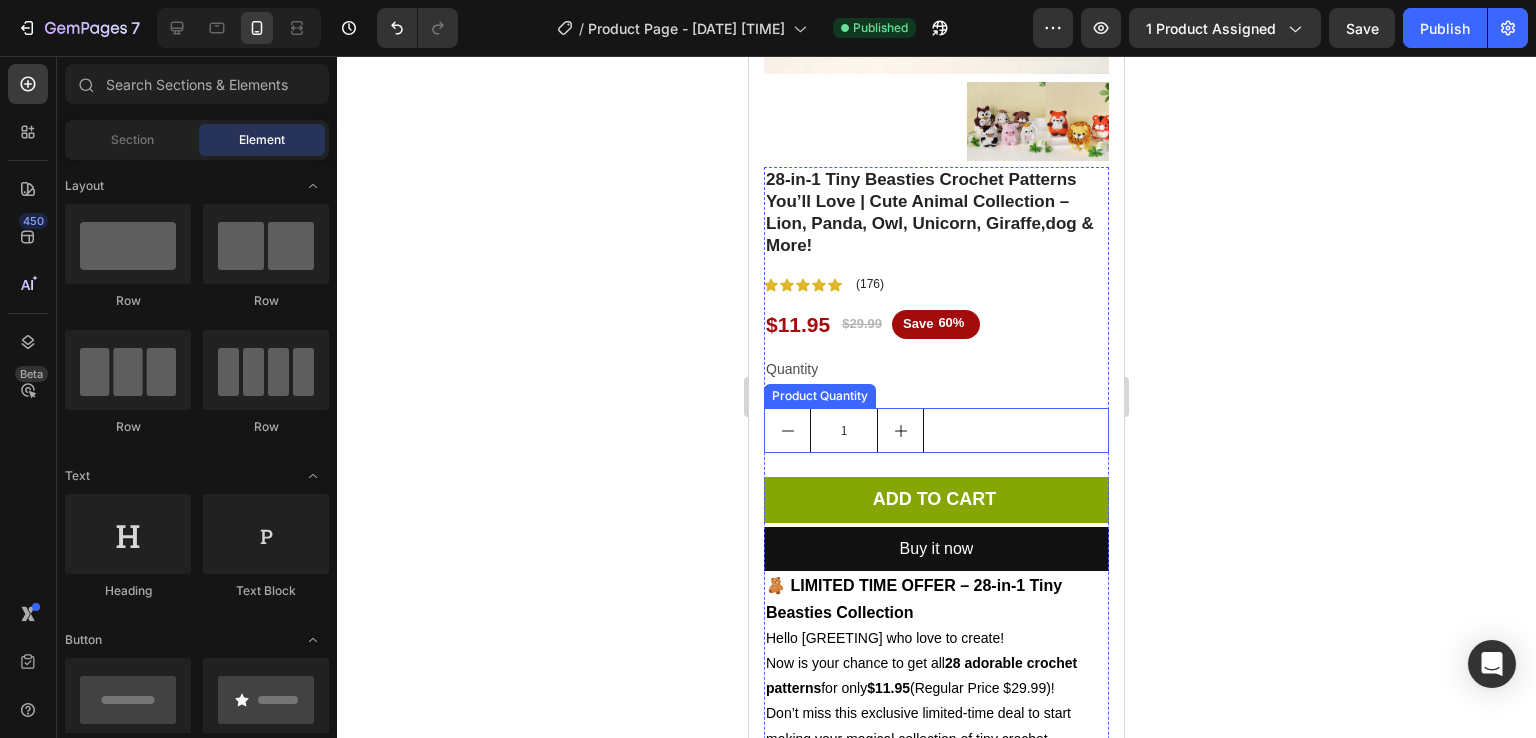 click on "1" at bounding box center (936, 430) 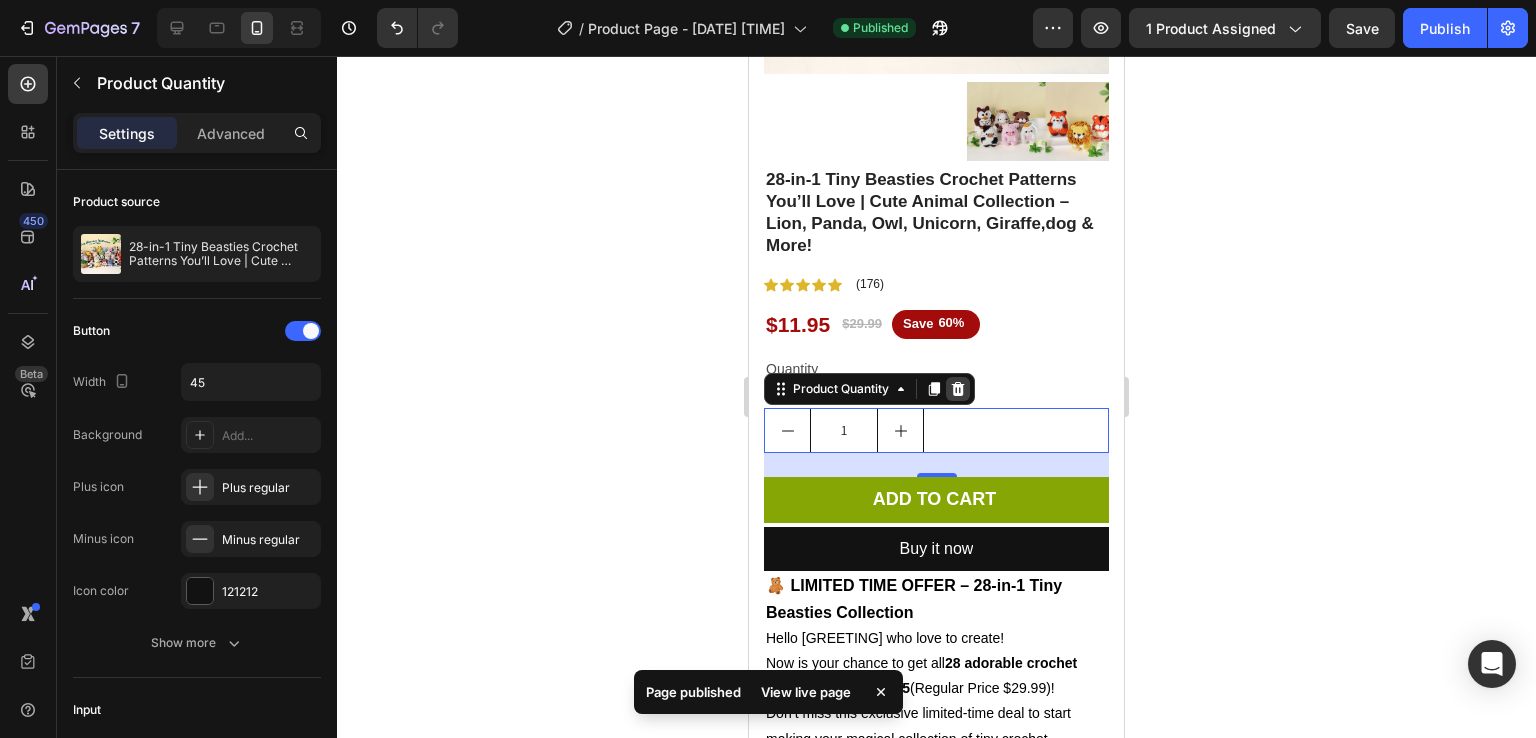 click 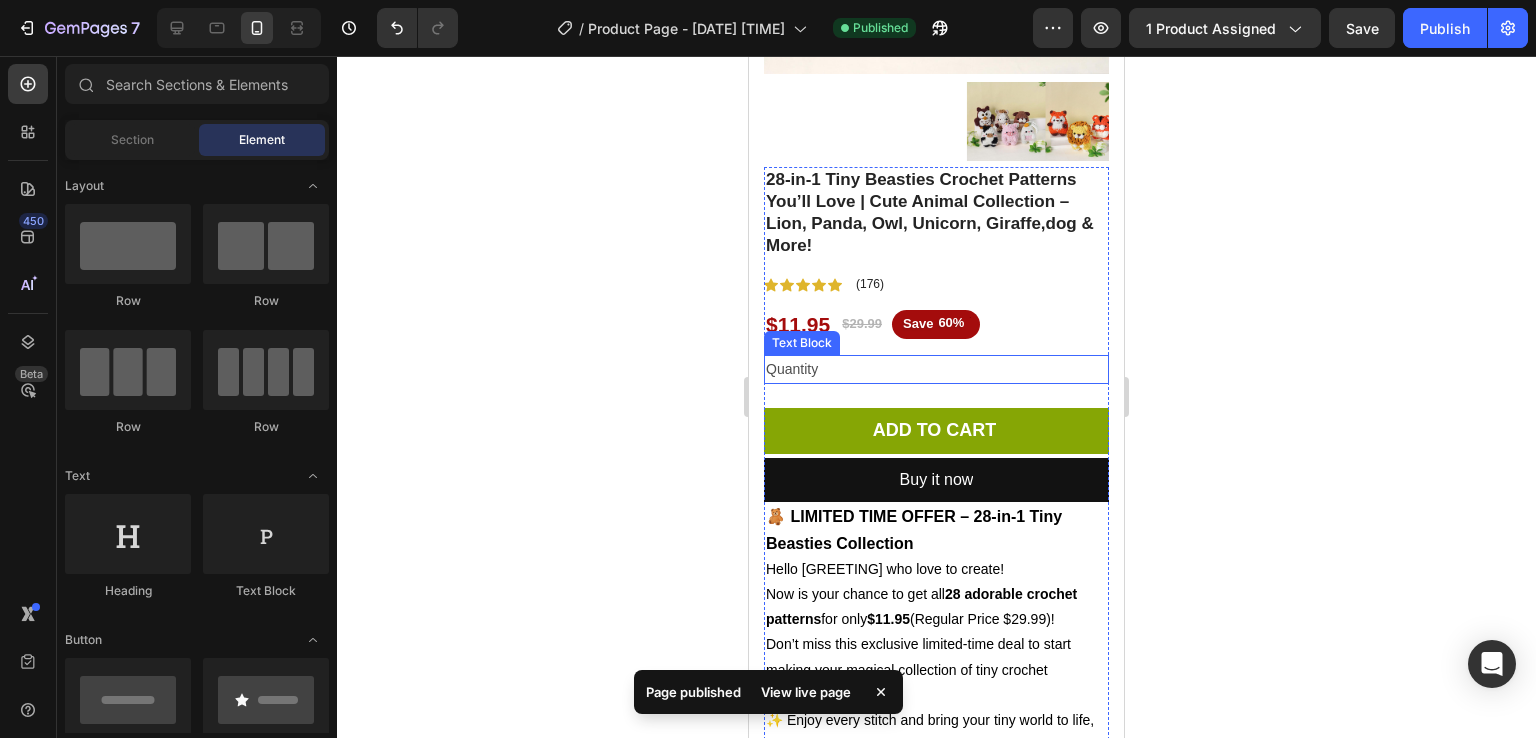 click on "Quantity" at bounding box center (936, 369) 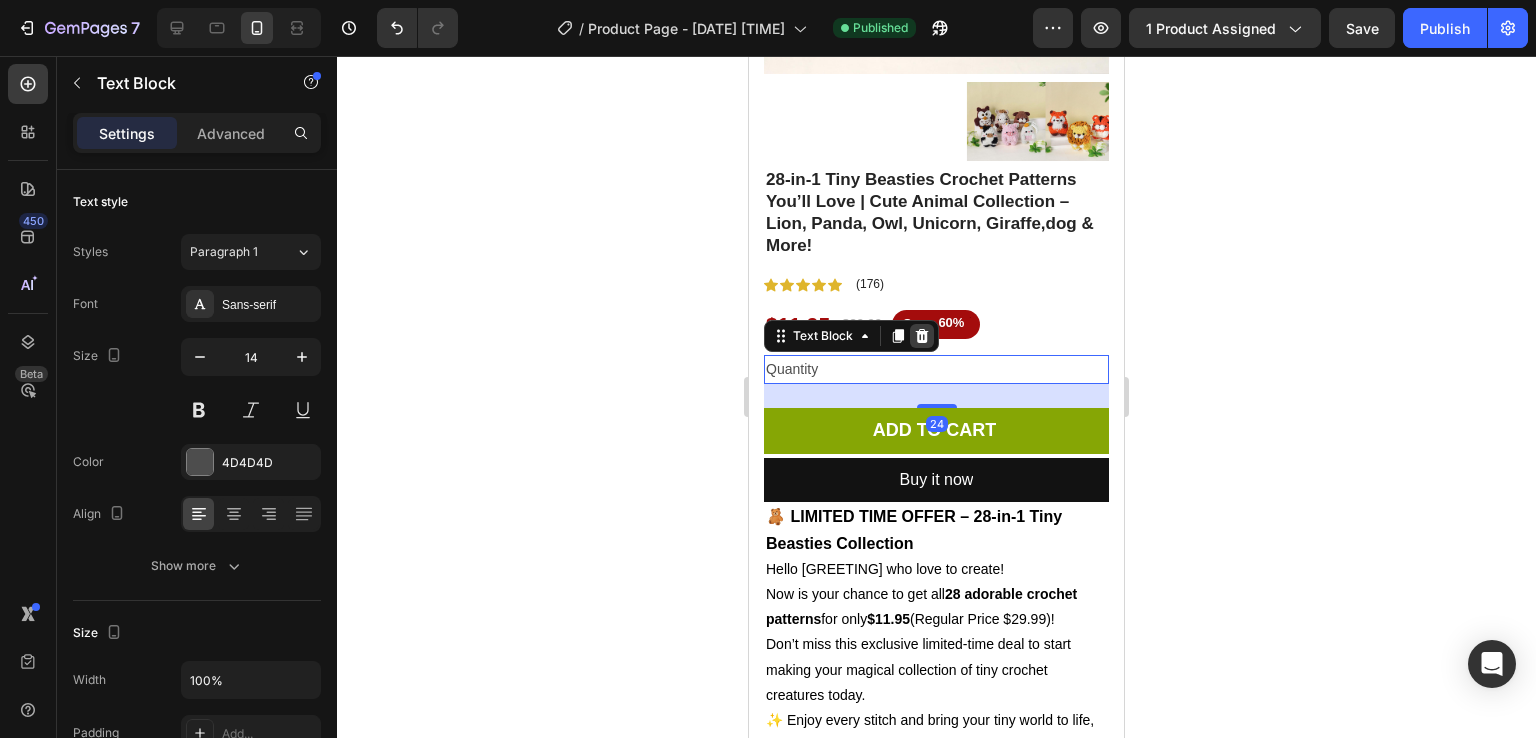 click 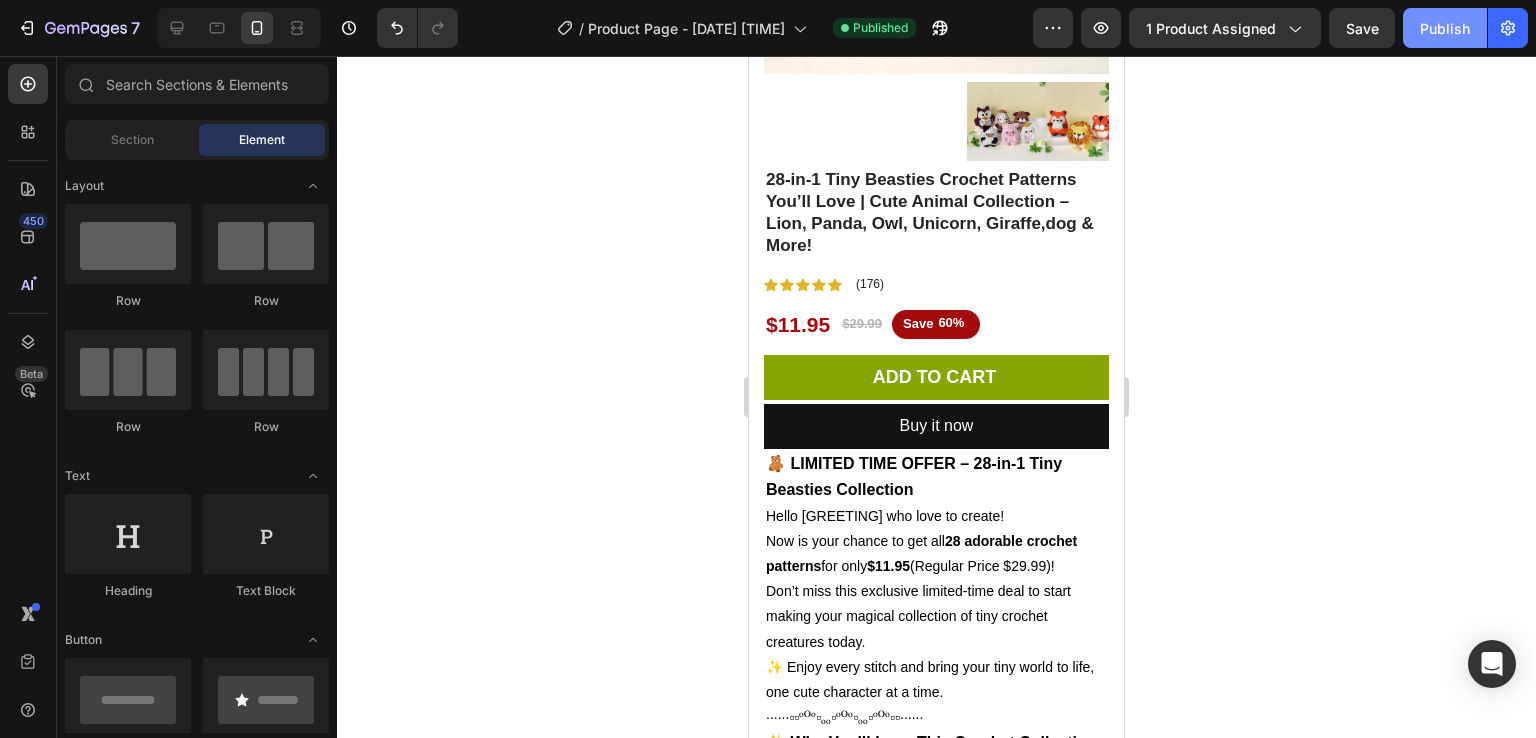 click on "Publish" at bounding box center [1445, 28] 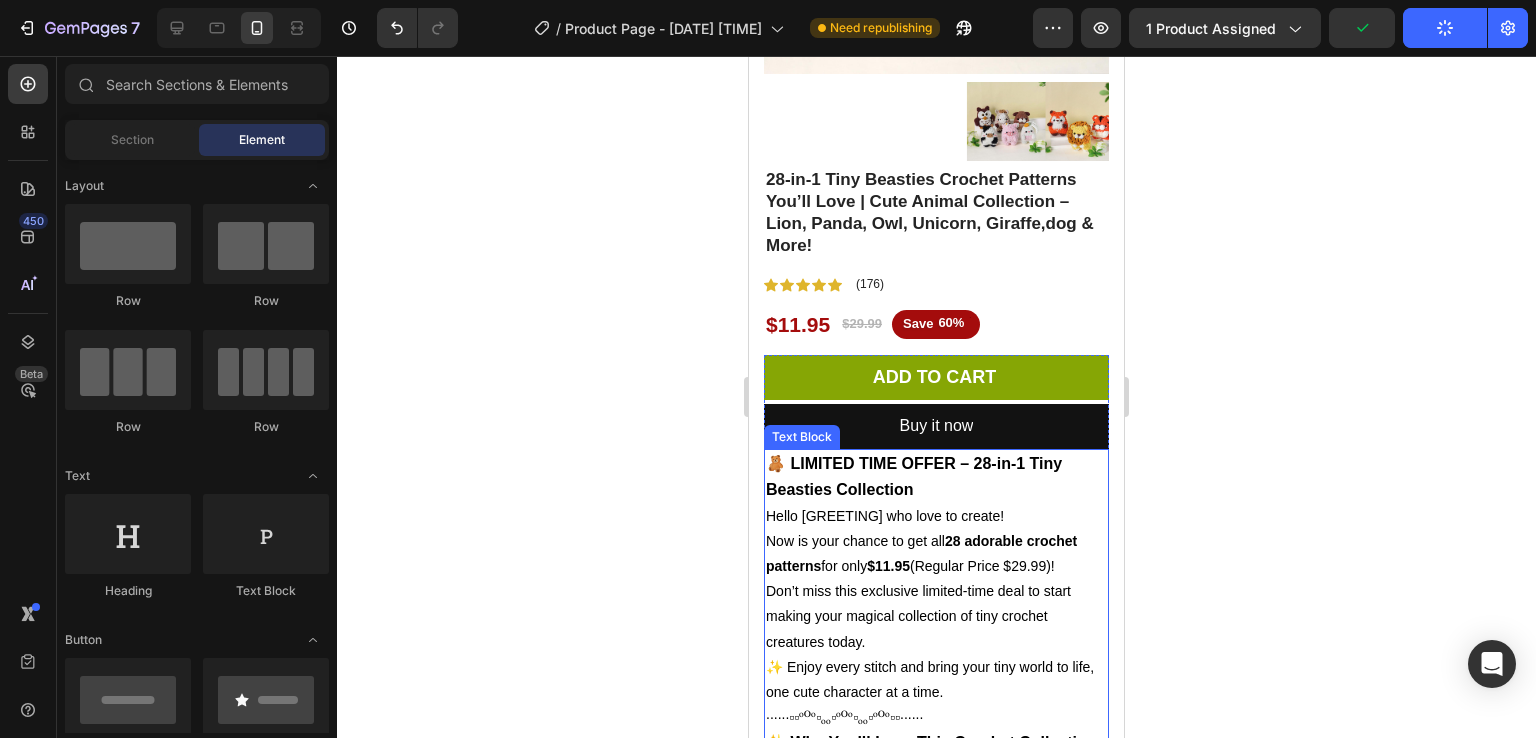 scroll, scrollTop: 436, scrollLeft: 0, axis: vertical 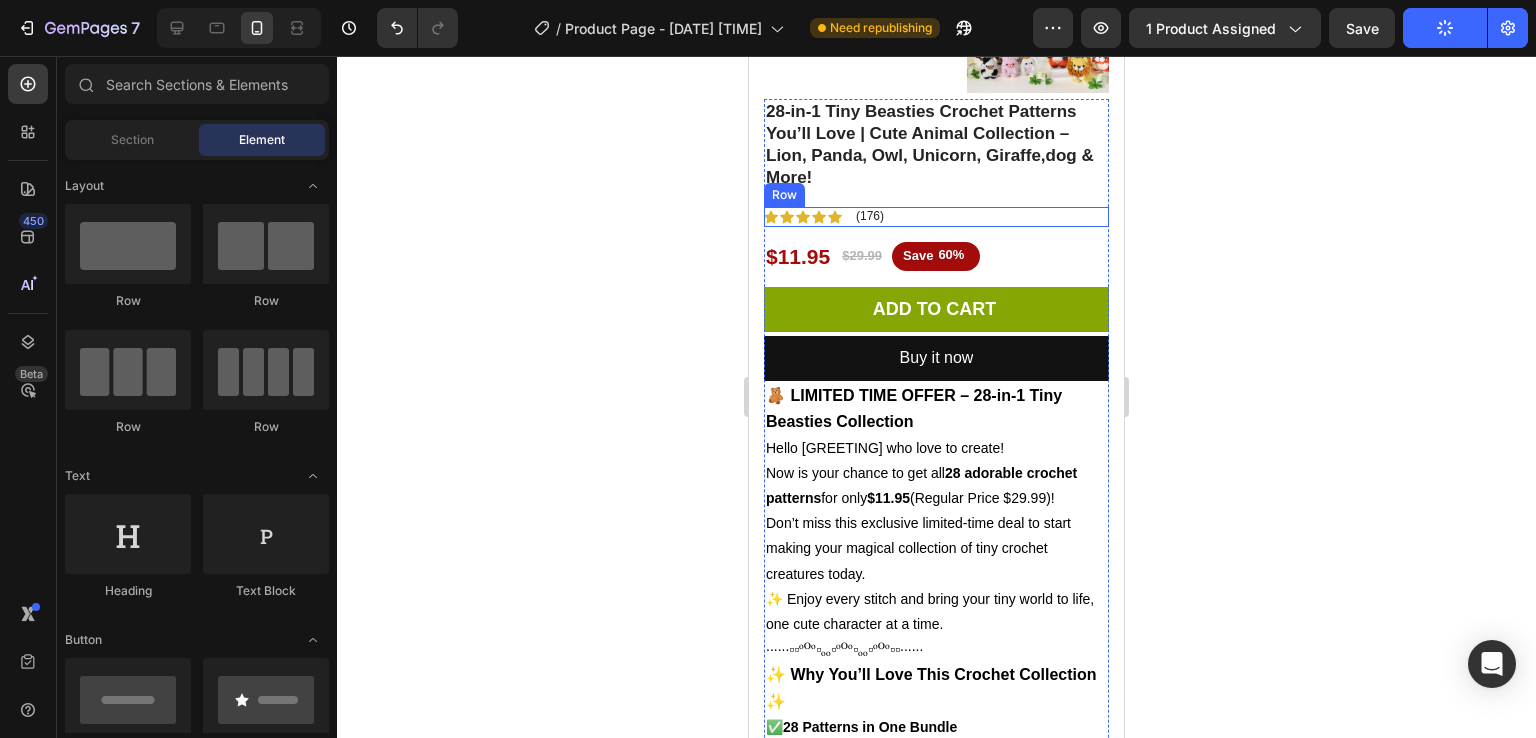 click on "Icon Icon Icon Icon Icon Icon List (176) Text Block Row" at bounding box center (936, 217) 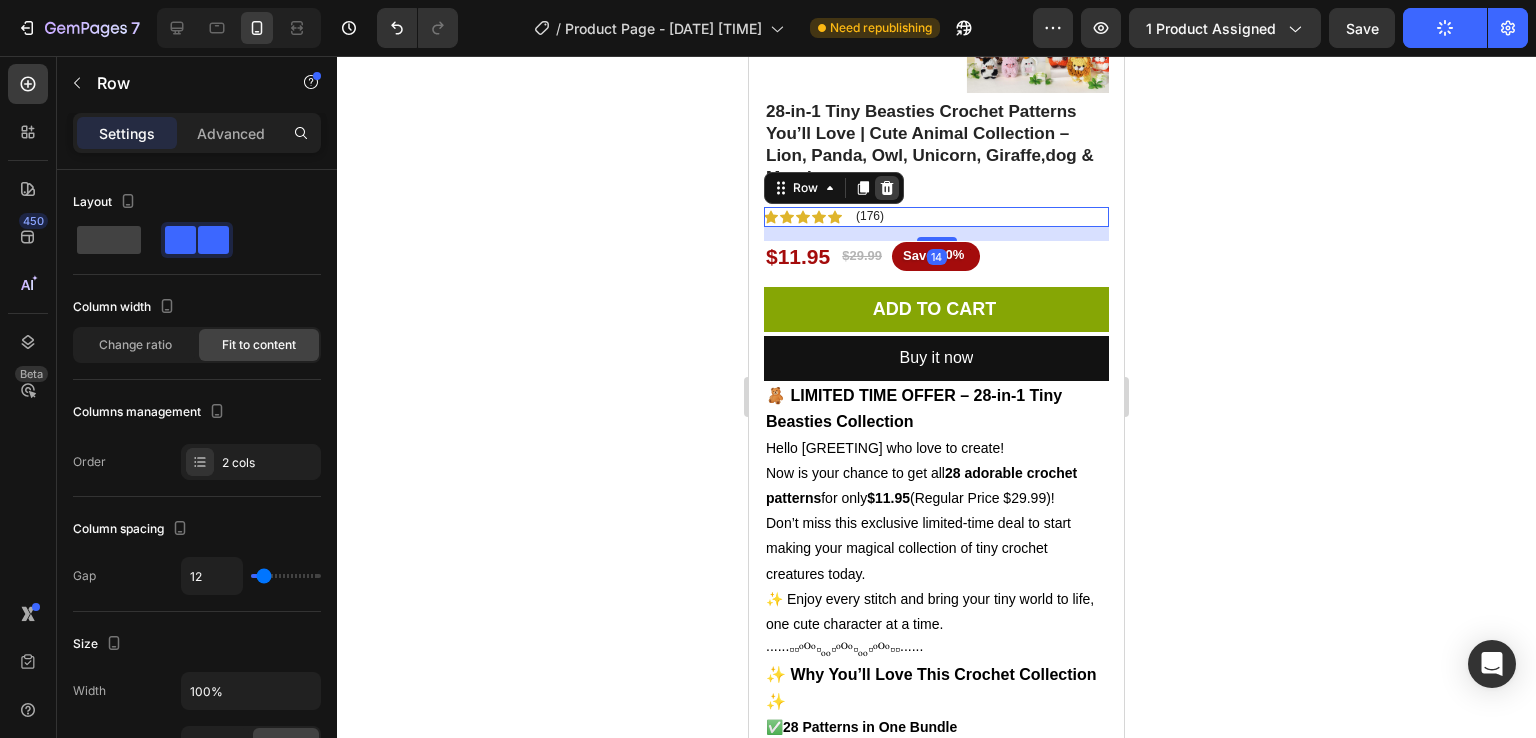 click 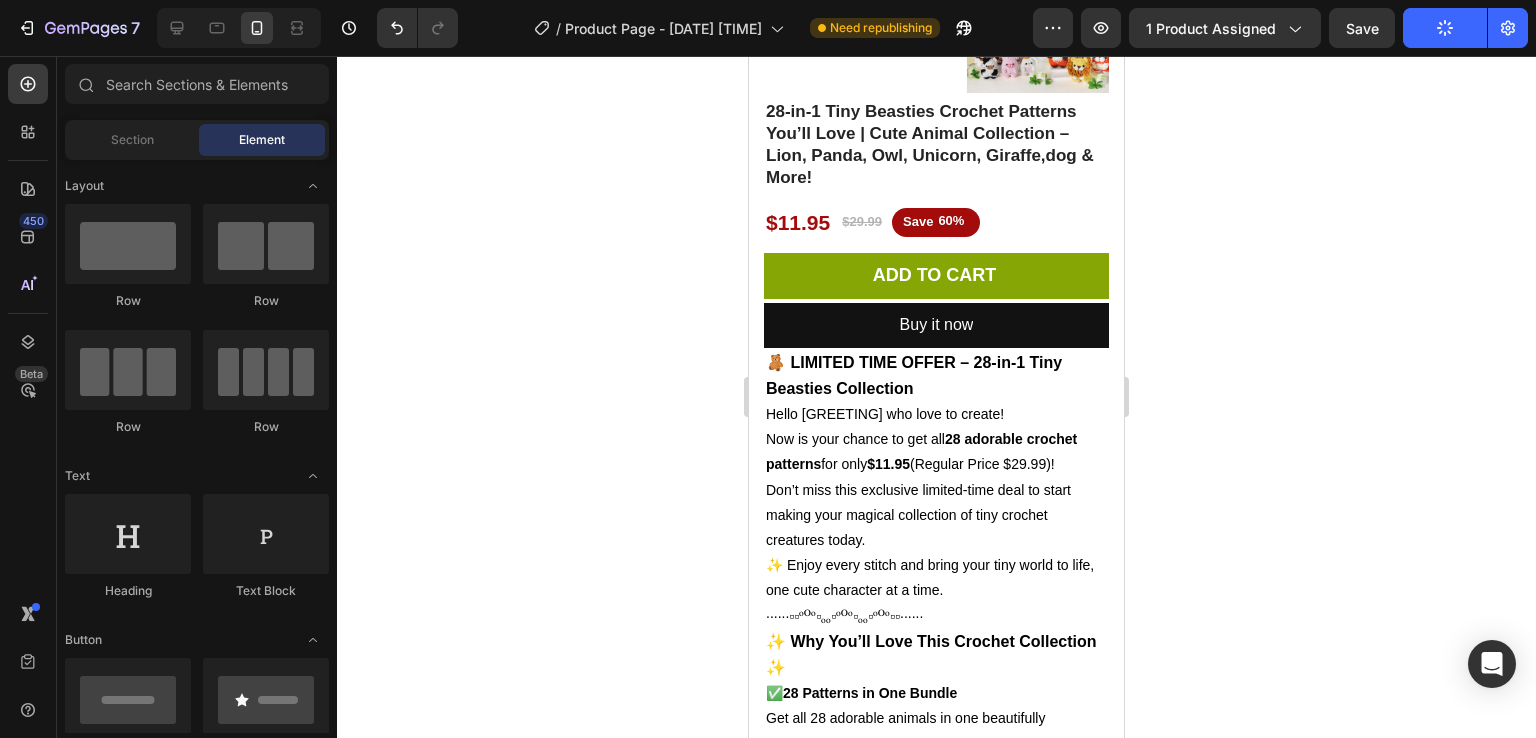 click 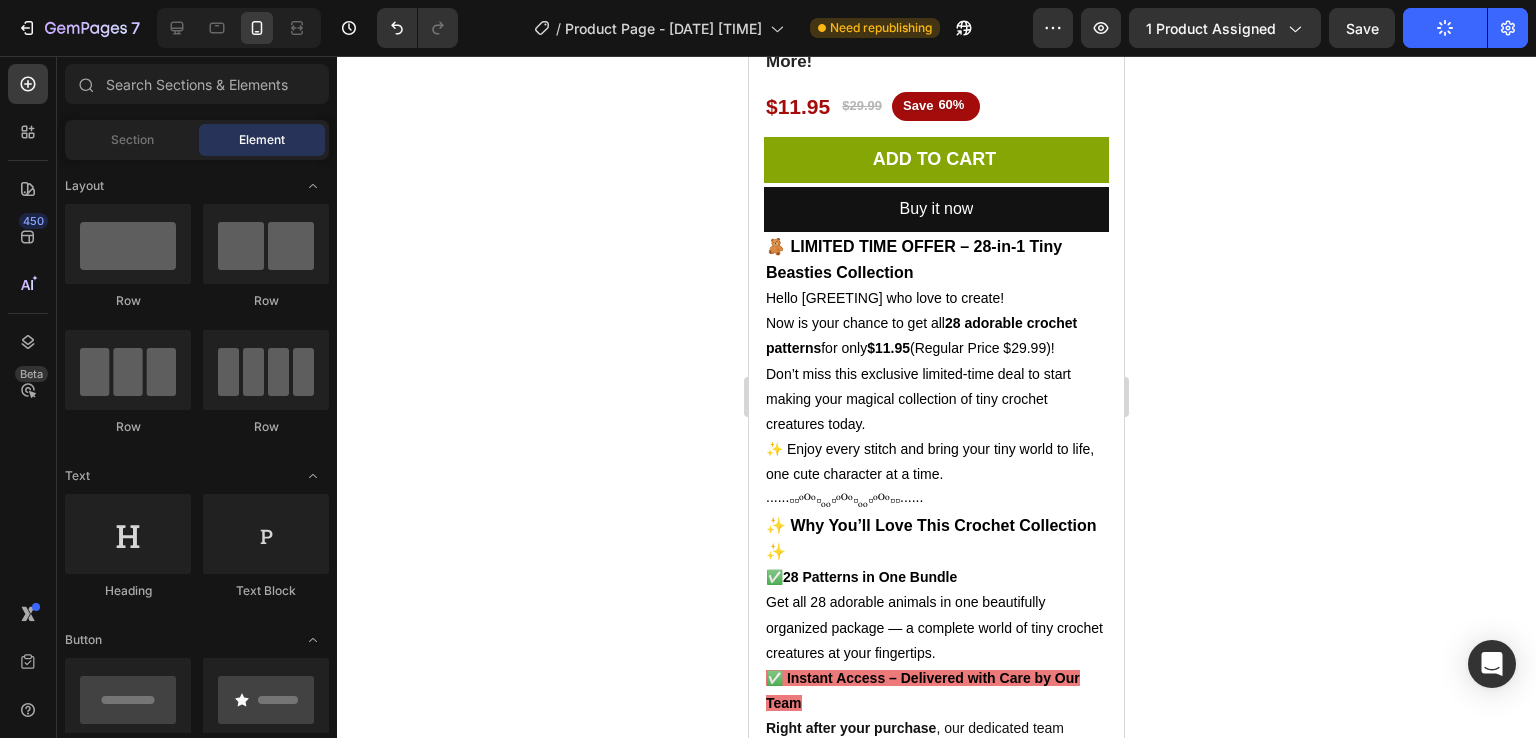 scroll, scrollTop: 632, scrollLeft: 0, axis: vertical 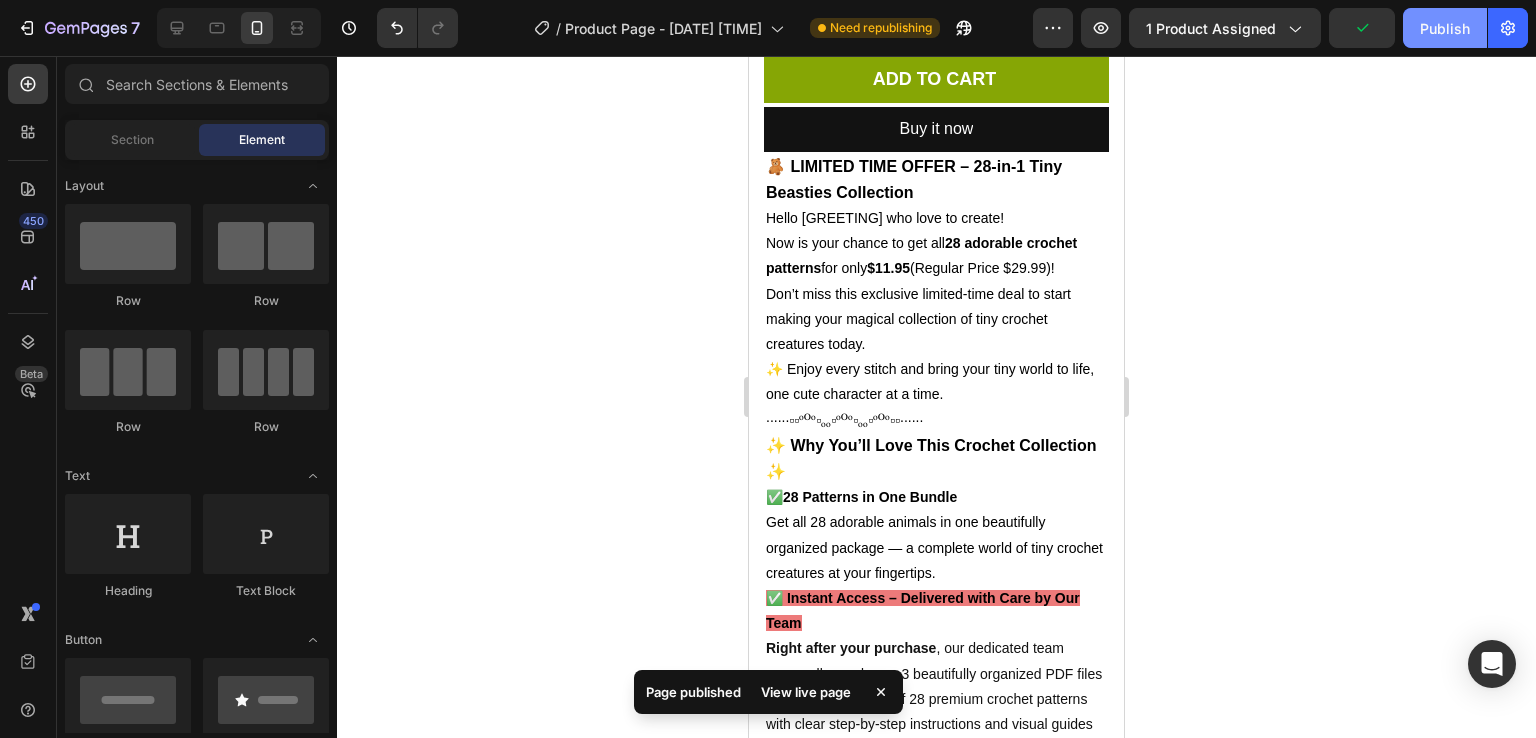 click on "Publish" at bounding box center (1445, 28) 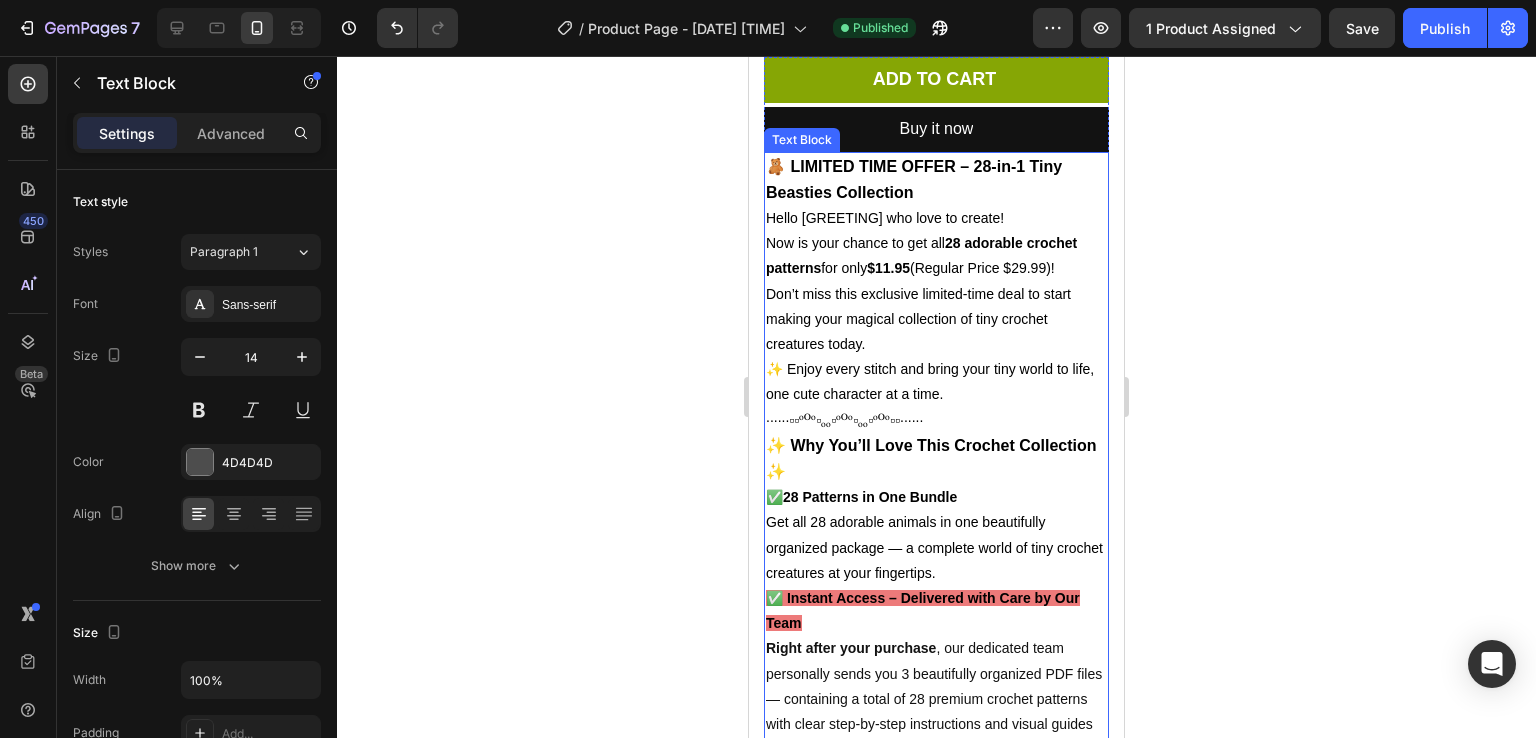 click on "∙∙∙∙∙·▫▫ᵒᴼᵒ▫ₒₒ▫ᵒᴼᵒ▫ₒₒ▫ᵒᴼᵒ▫▫·∙∙∙∙∙" at bounding box center [936, 420] 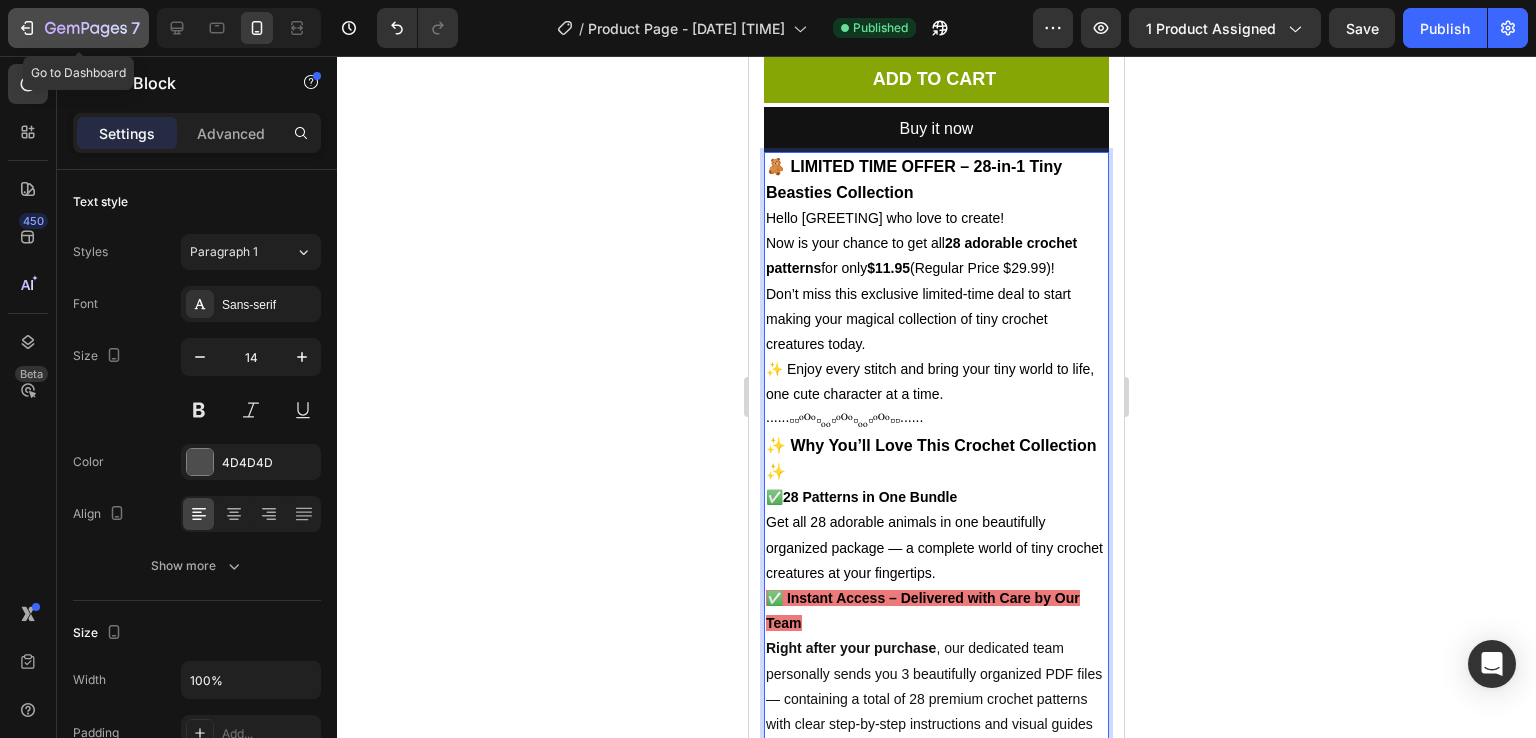 click 